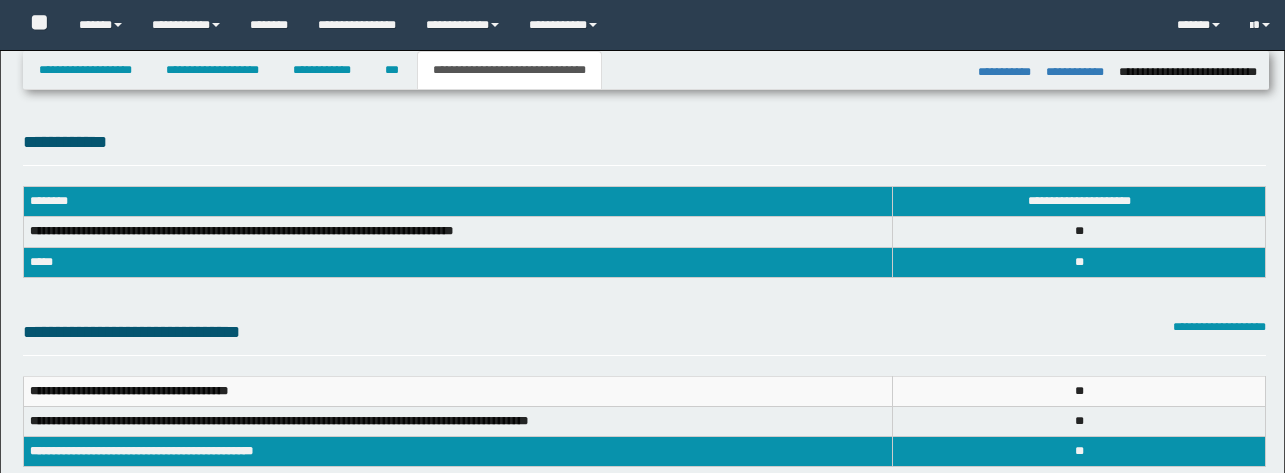 select on "*" 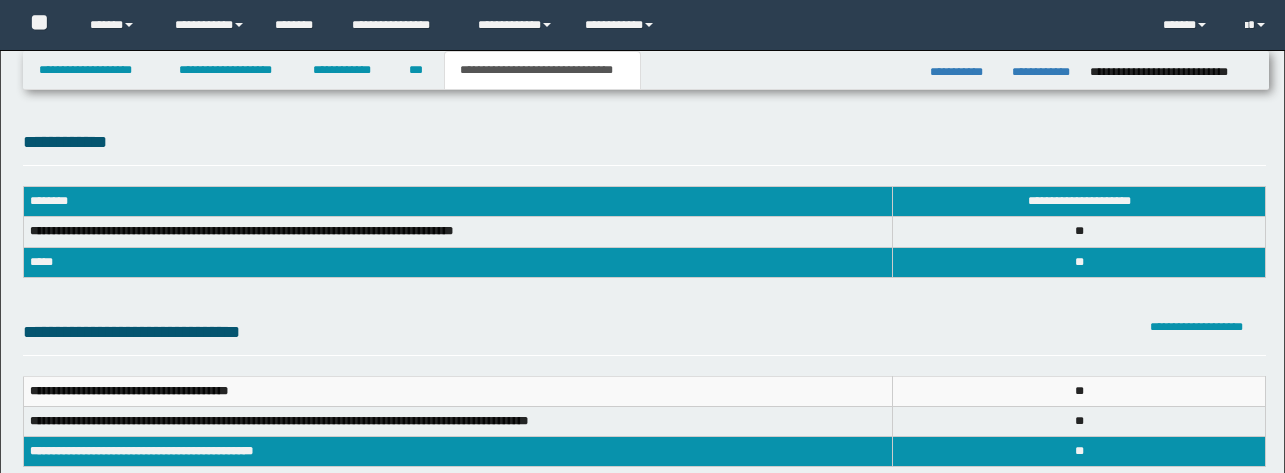 scroll, scrollTop: 1429, scrollLeft: 0, axis: vertical 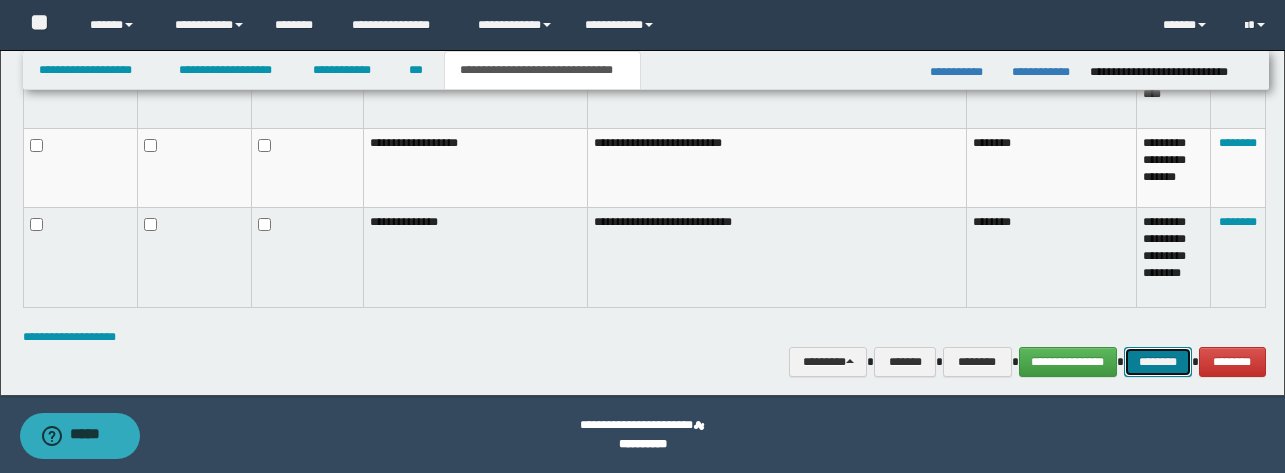 click on "********" at bounding box center (1158, 362) 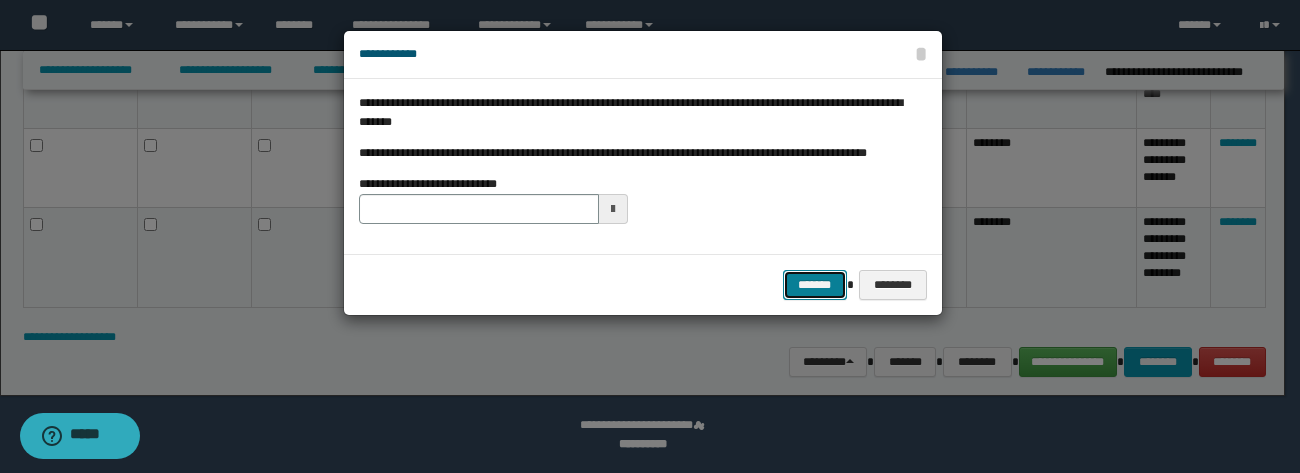 click on "*******" at bounding box center (815, 285) 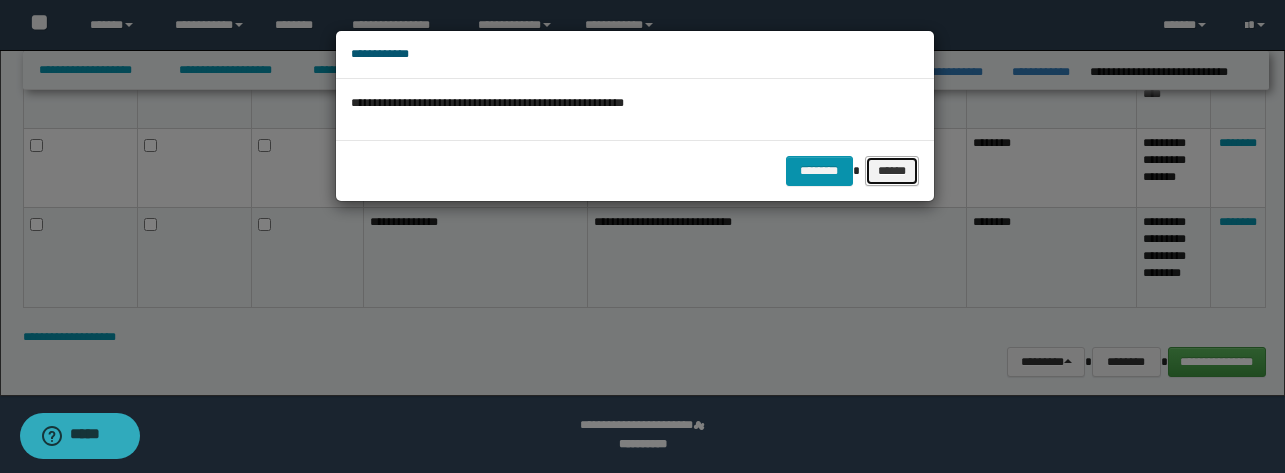click on "******" at bounding box center [892, 171] 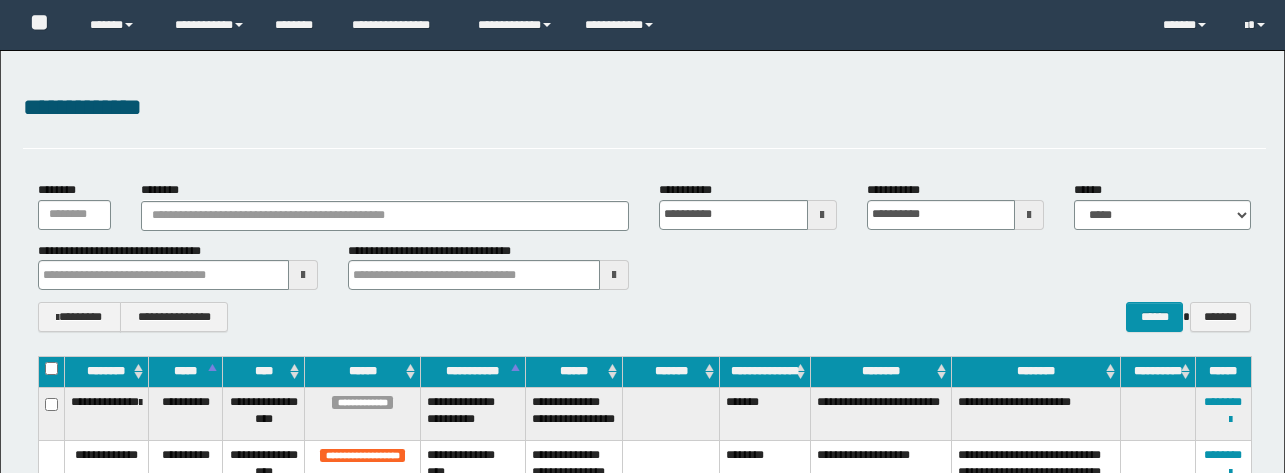 scroll, scrollTop: 423, scrollLeft: 0, axis: vertical 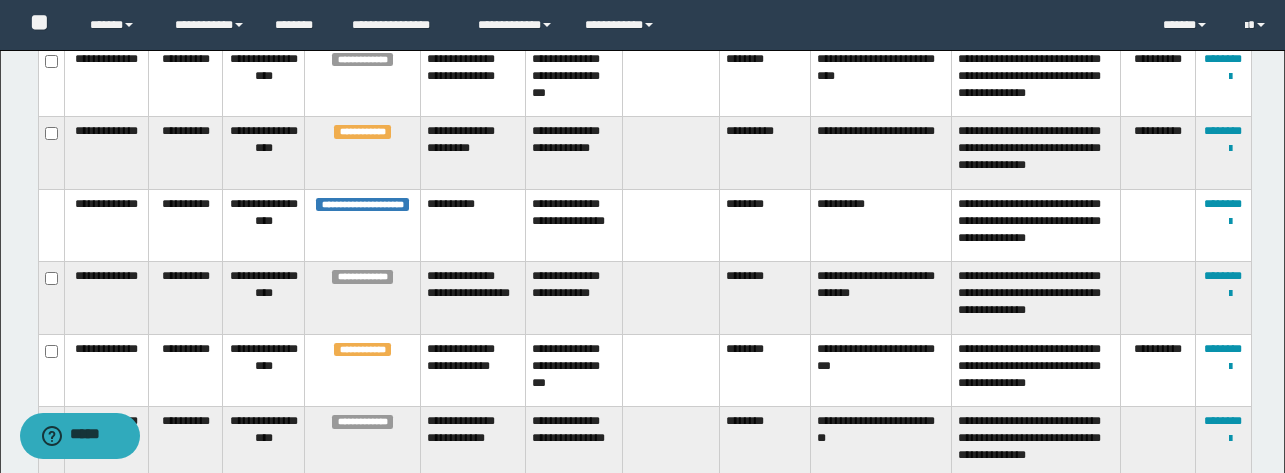 click on "**********" at bounding box center [765, 153] 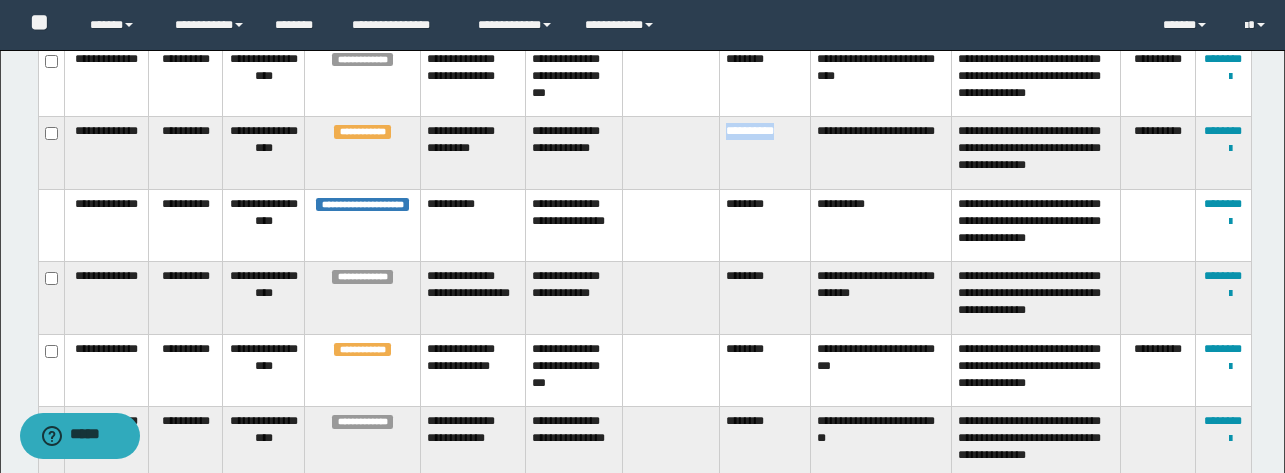 click on "**********" at bounding box center [765, 153] 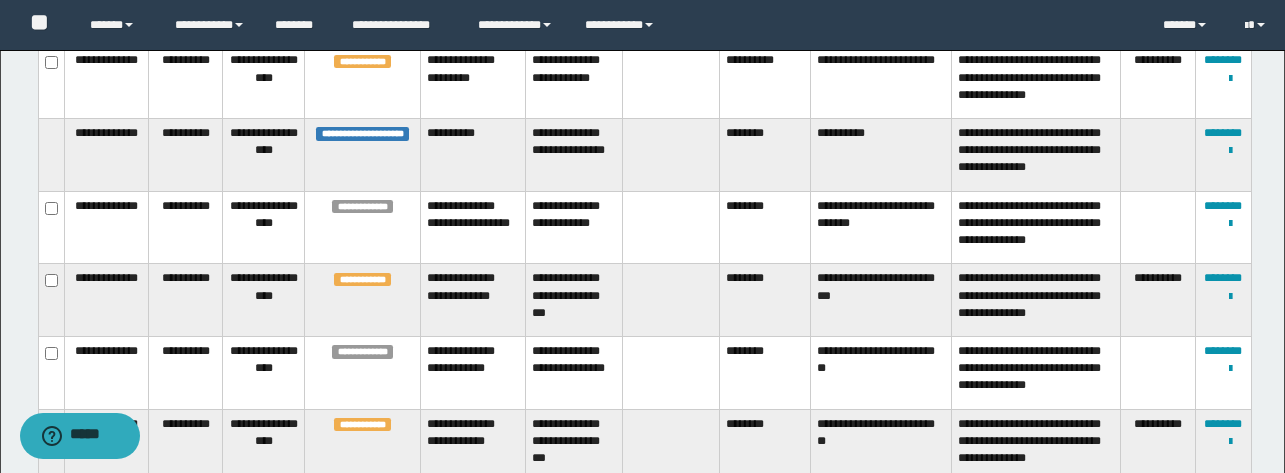 click on "**********" at bounding box center [765, 82] 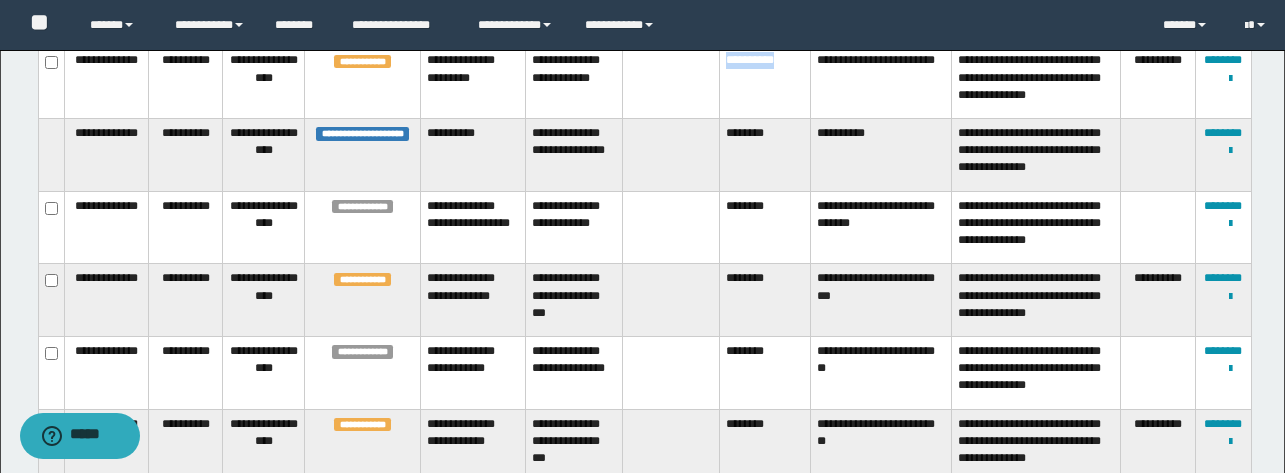 click on "**********" at bounding box center [765, 82] 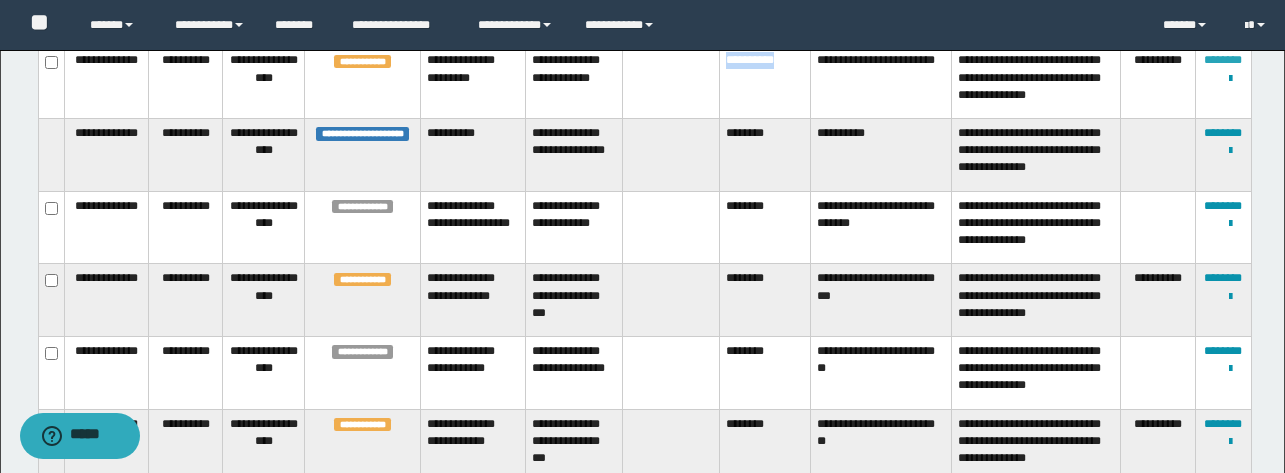 click on "********" at bounding box center [1223, 60] 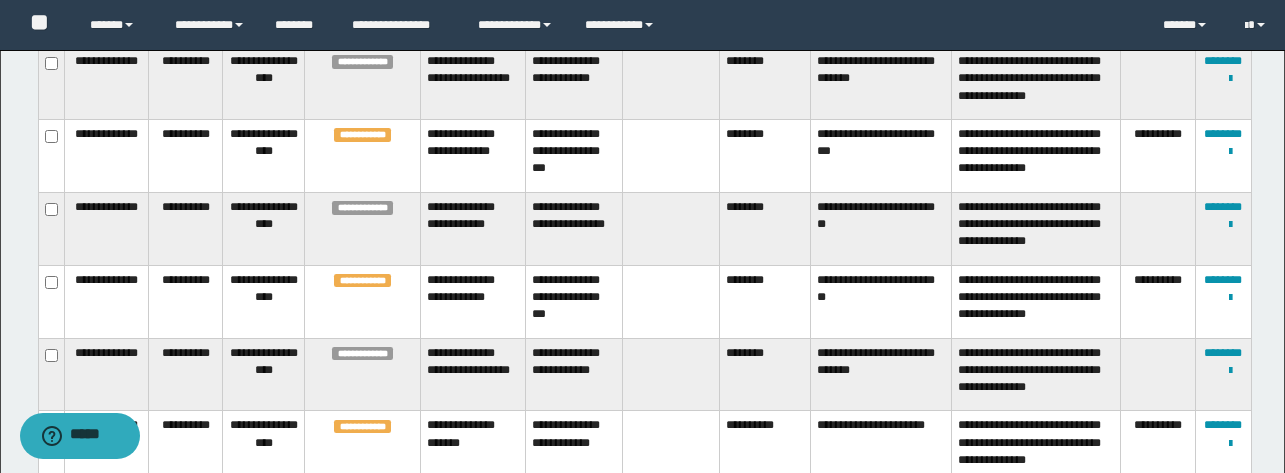 scroll, scrollTop: 1204, scrollLeft: 0, axis: vertical 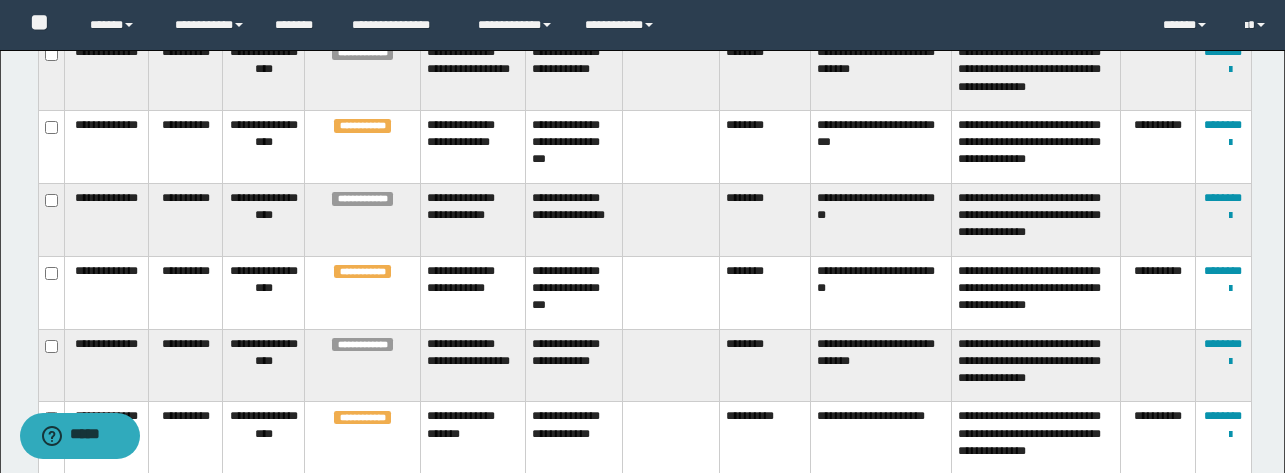 click on "********" at bounding box center (765, 147) 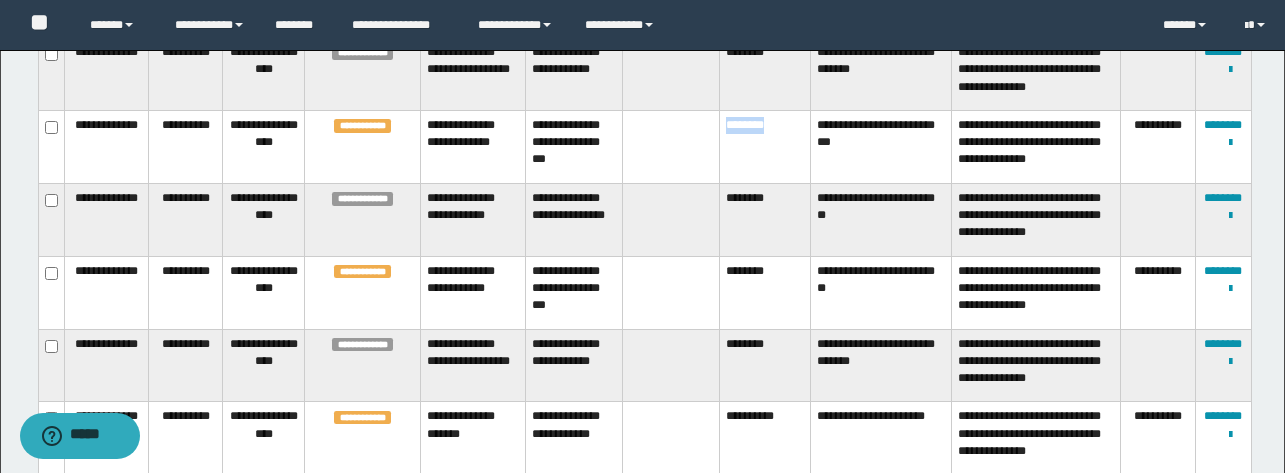 click on "********" at bounding box center (765, 147) 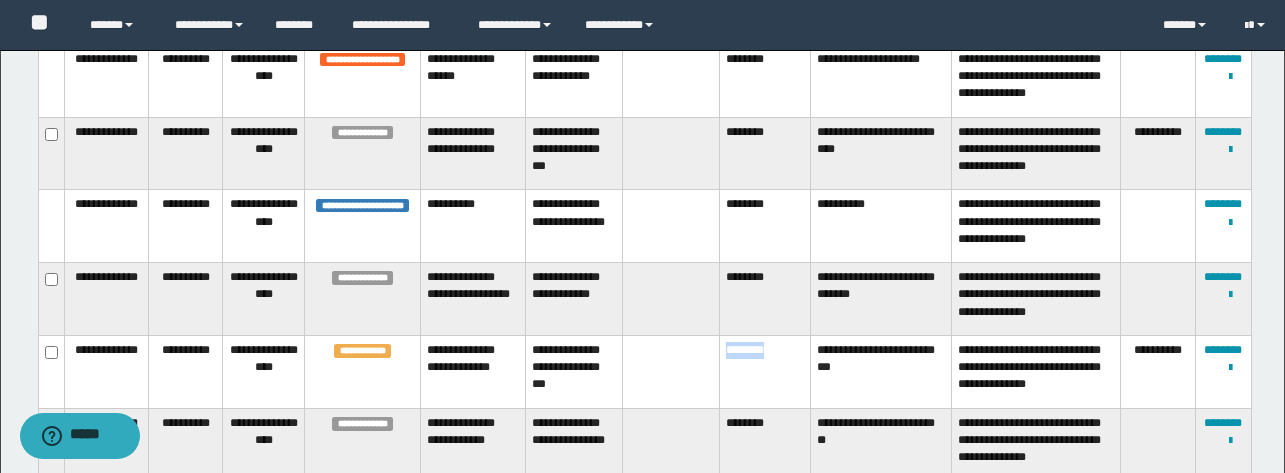 scroll, scrollTop: 1056, scrollLeft: 0, axis: vertical 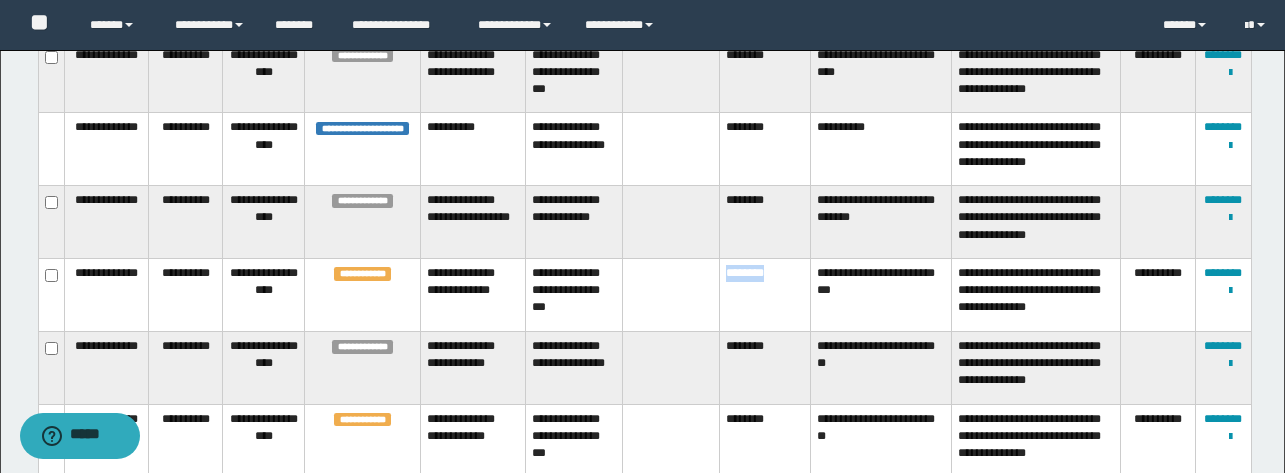 copy on "********" 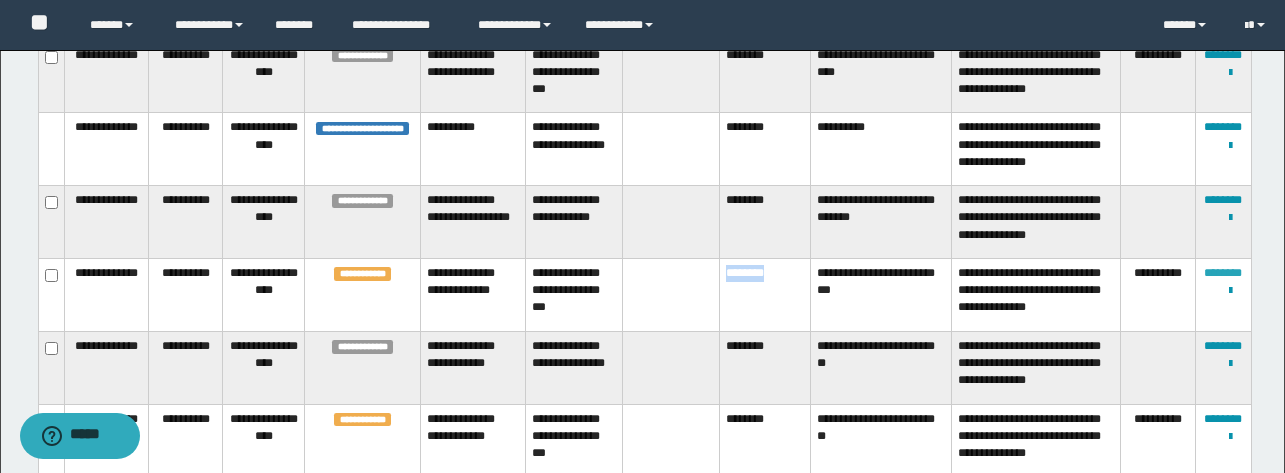 click on "********" at bounding box center (1223, 273) 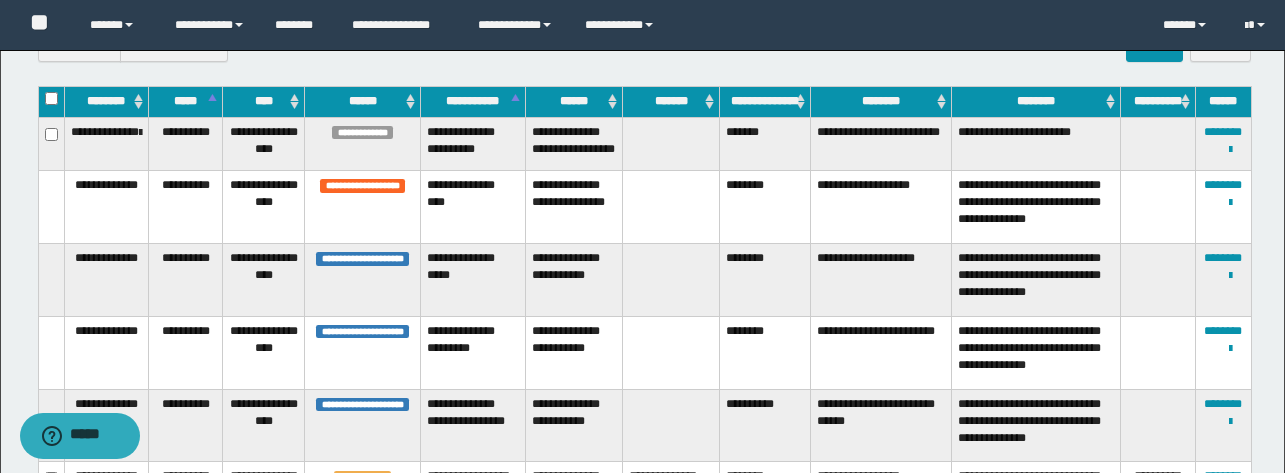 scroll, scrollTop: 0, scrollLeft: 0, axis: both 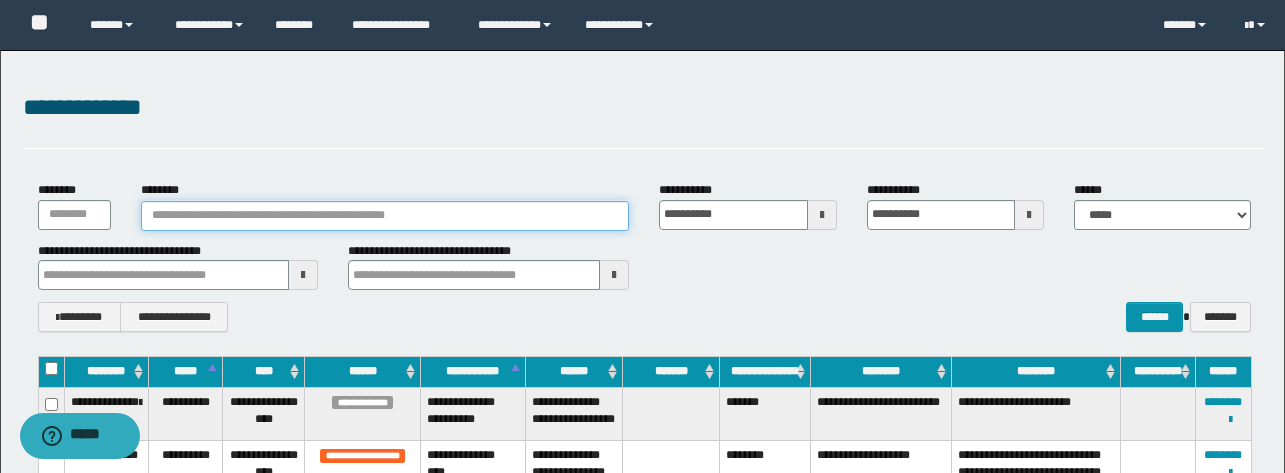 click on "********" at bounding box center [385, 216] 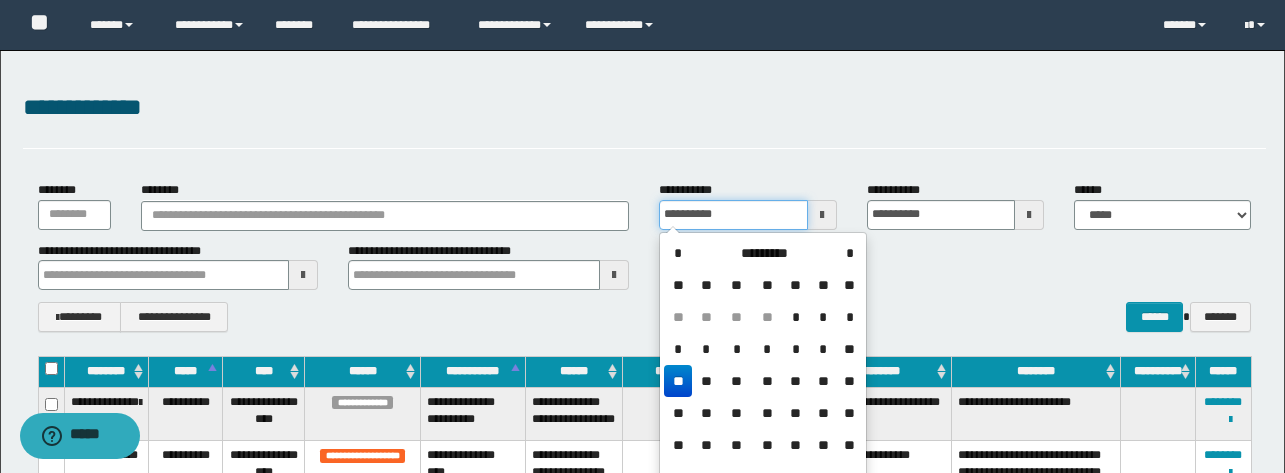click on "**********" at bounding box center (733, 215) 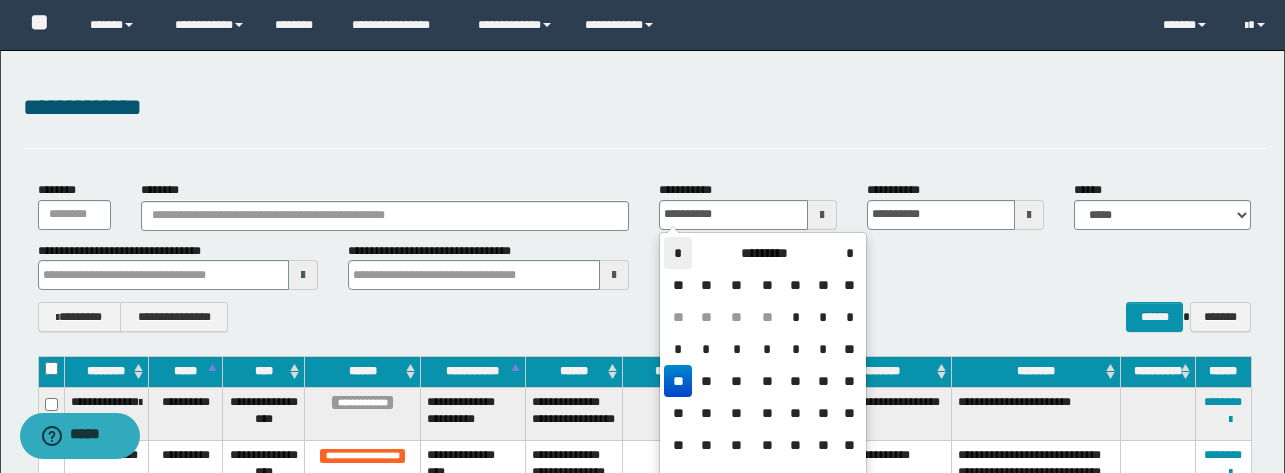 click on "*" at bounding box center [678, 253] 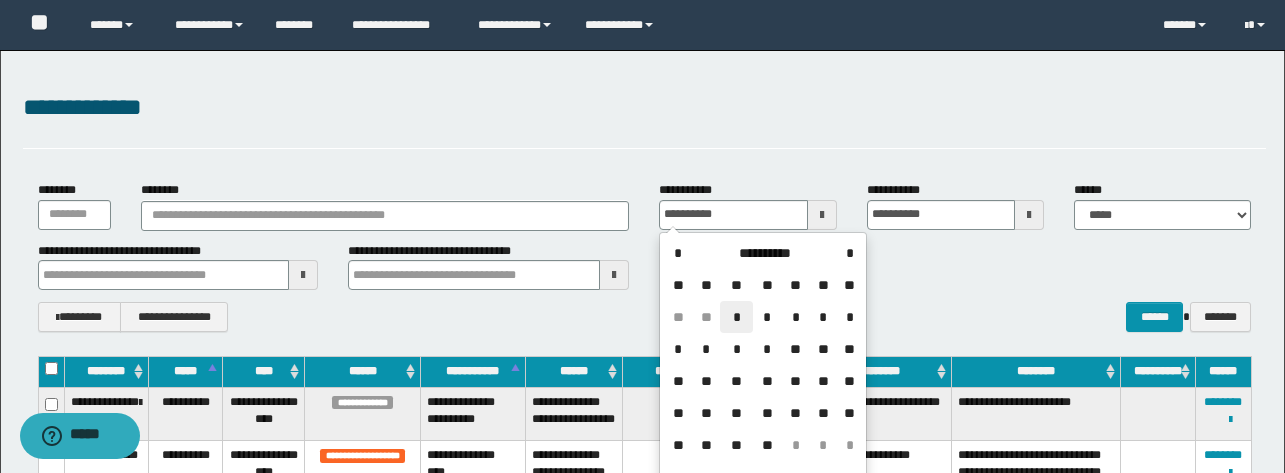 click on "*" at bounding box center [736, 317] 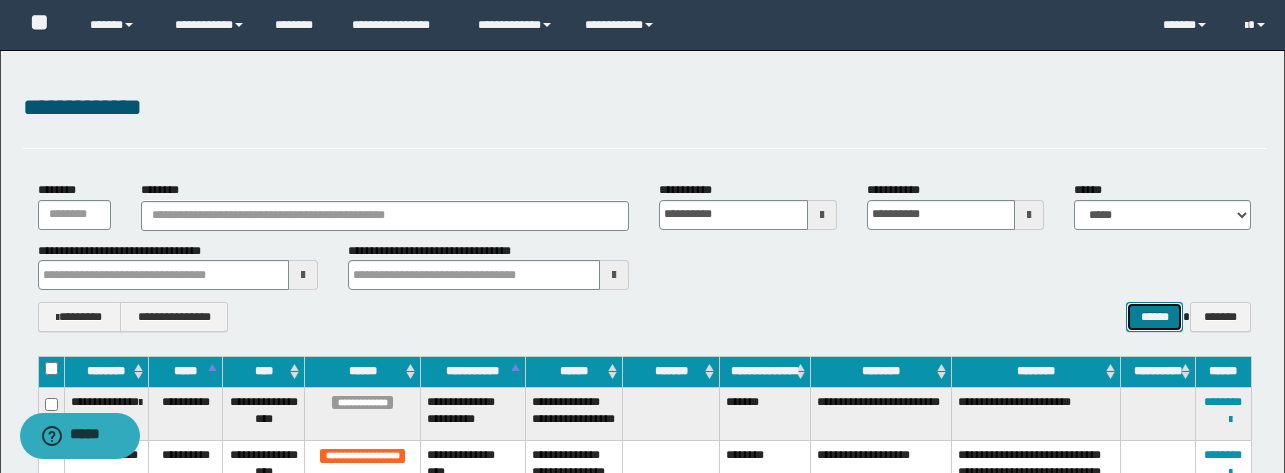 click on "******" at bounding box center [1154, 317] 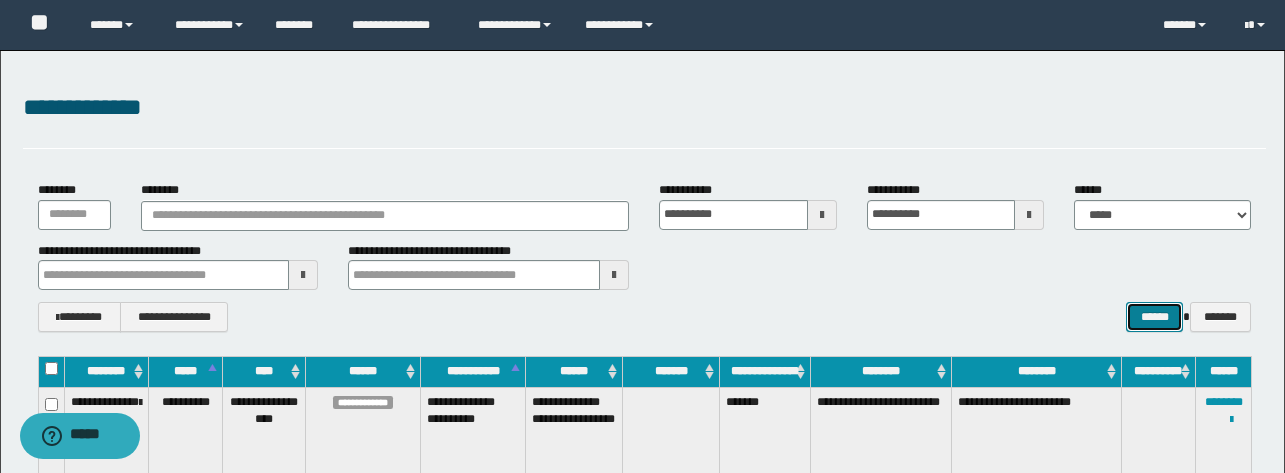 scroll, scrollTop: 135, scrollLeft: 0, axis: vertical 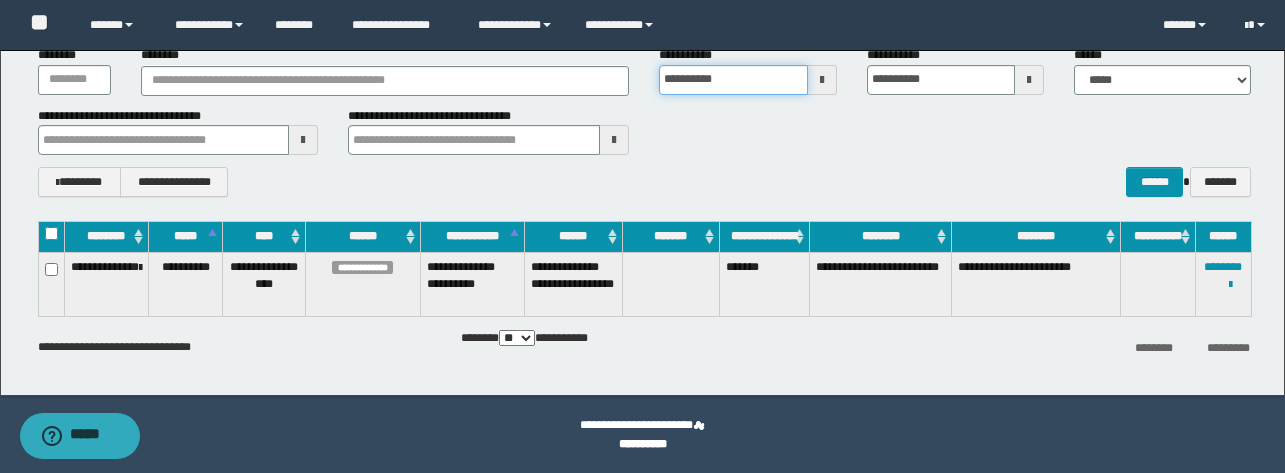 click on "**********" at bounding box center [733, 80] 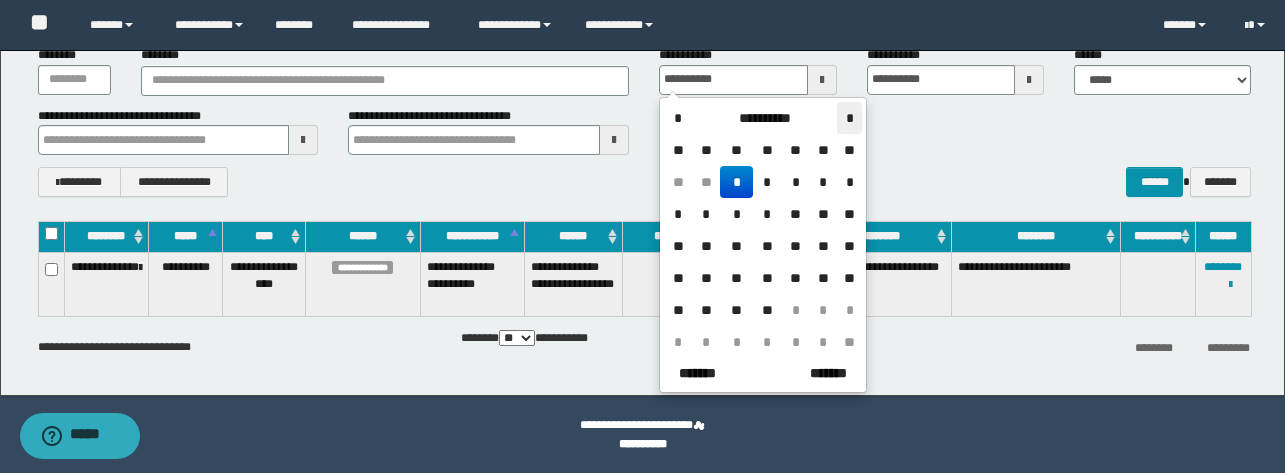 click on "*" at bounding box center (849, 118) 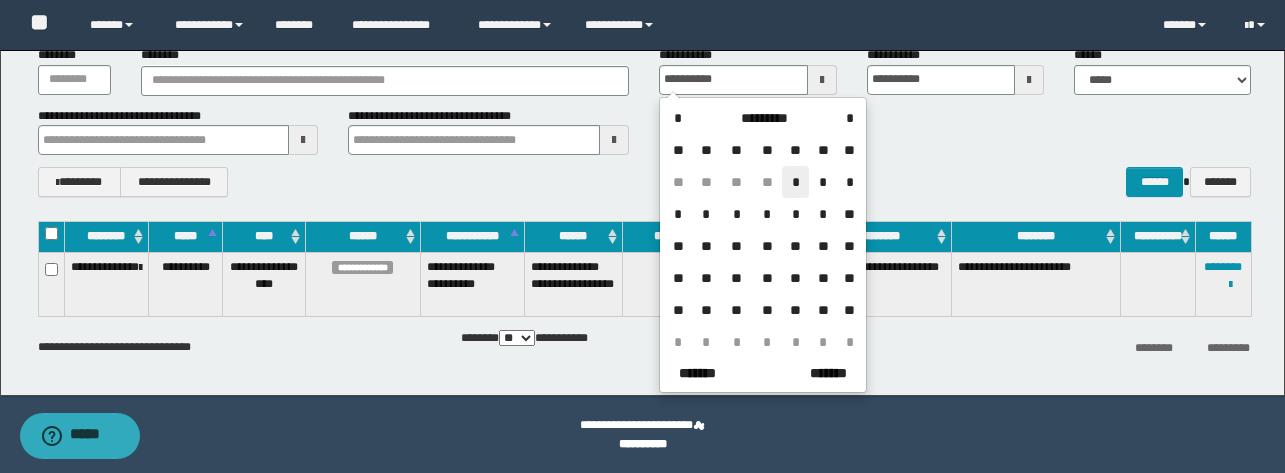 click on "*" at bounding box center [796, 182] 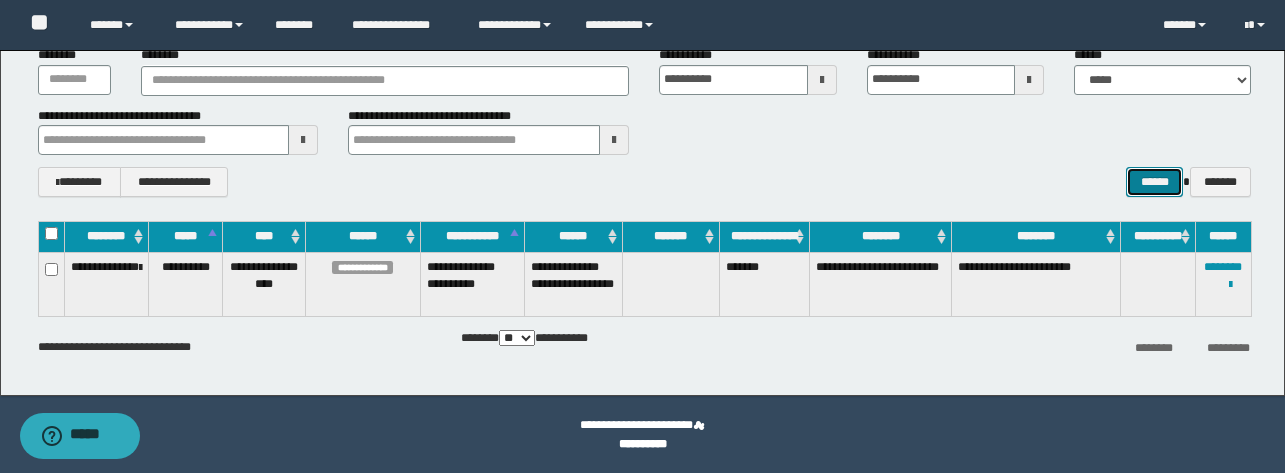 click on "******" at bounding box center [1154, 182] 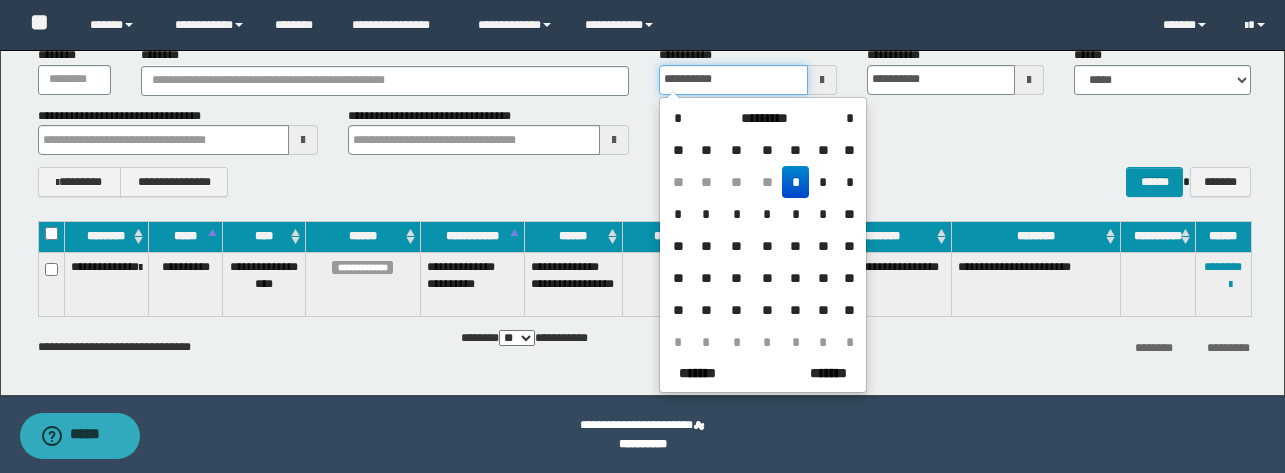 click on "**********" at bounding box center [733, 80] 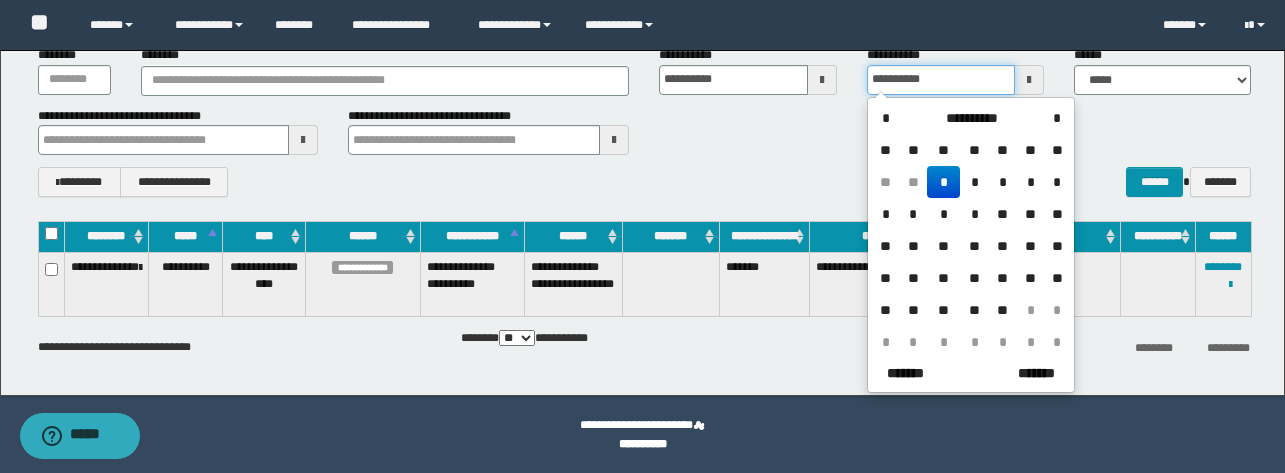 click on "**********" at bounding box center [941, 80] 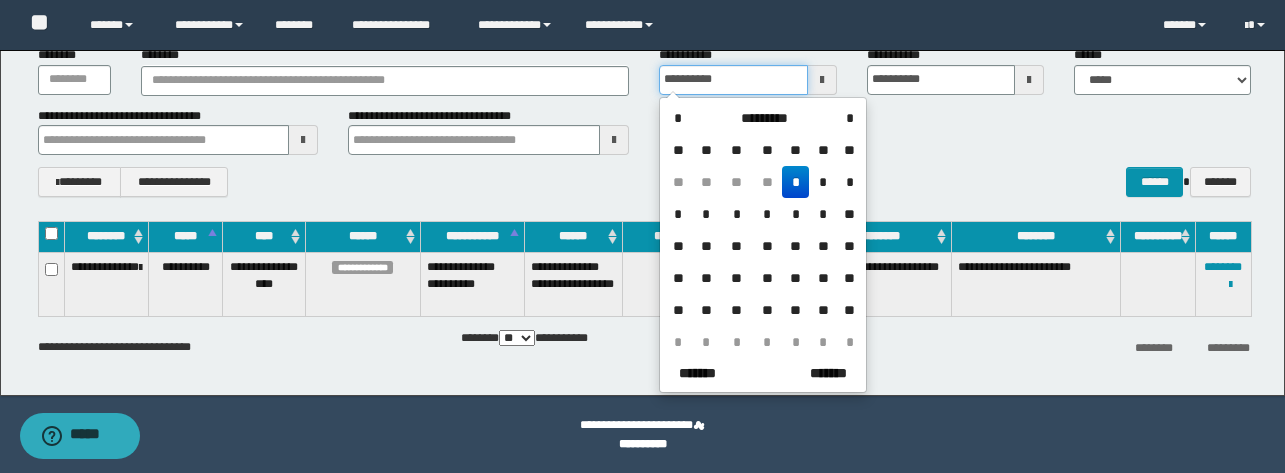click on "**********" at bounding box center (733, 80) 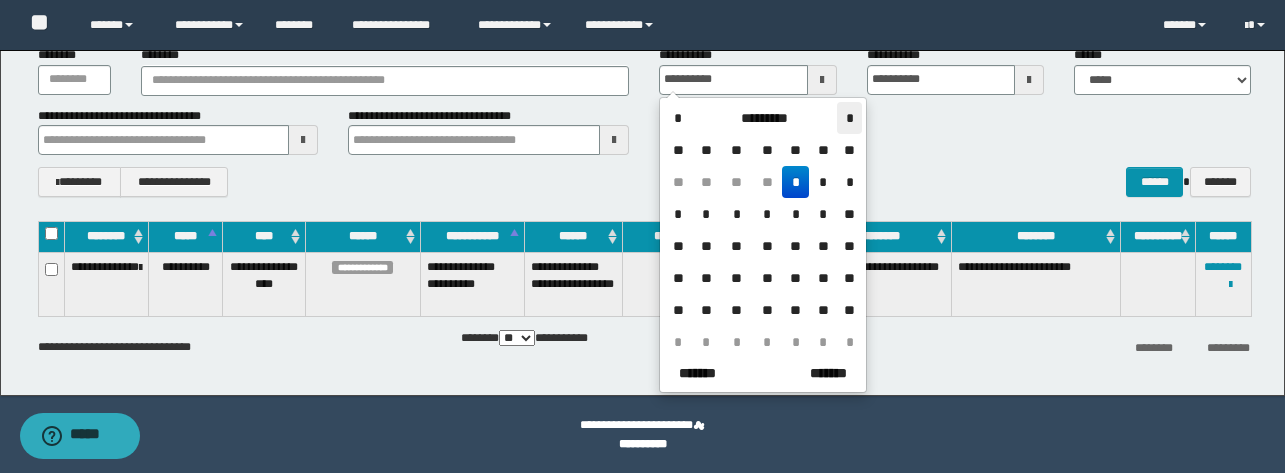 click on "*" at bounding box center [849, 118] 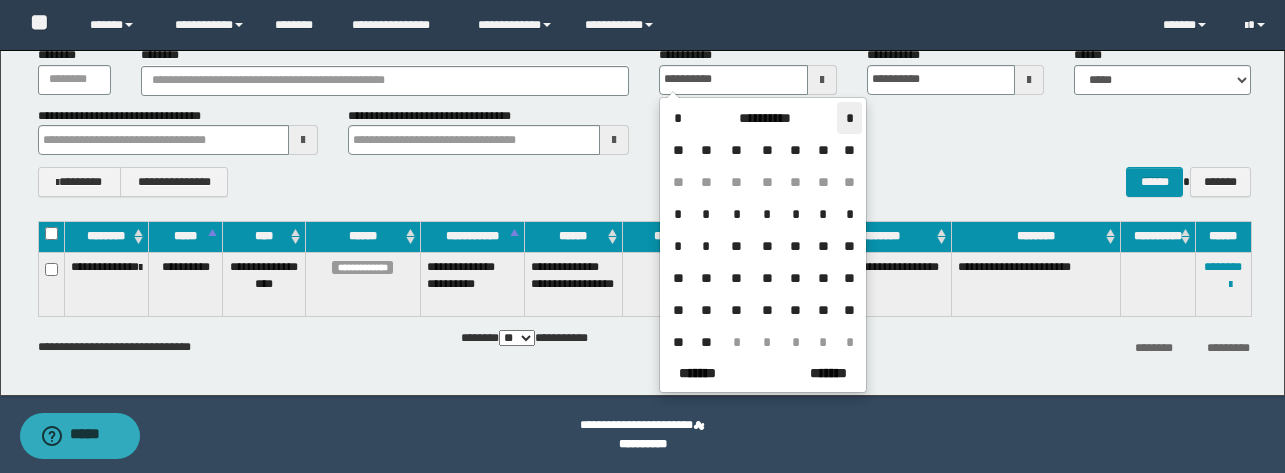 click on "*" at bounding box center (849, 118) 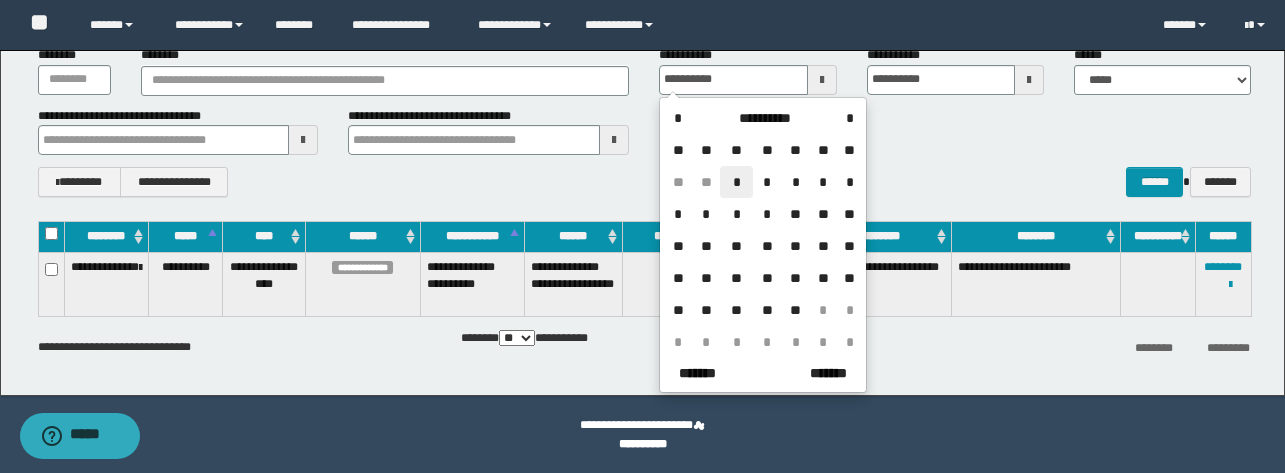 click on "*" at bounding box center (736, 182) 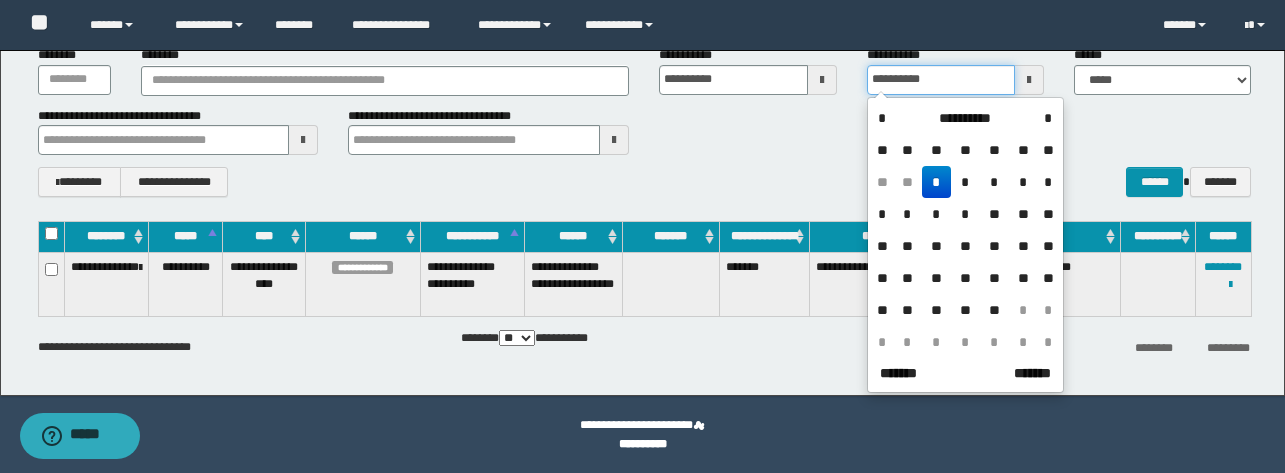 click on "**********" at bounding box center (941, 80) 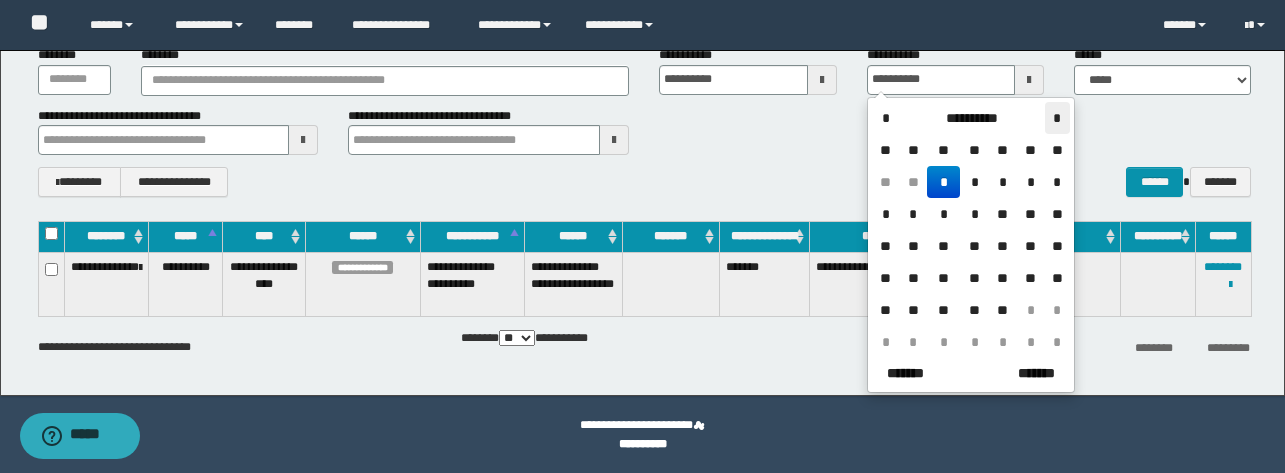click on "*" at bounding box center [1057, 118] 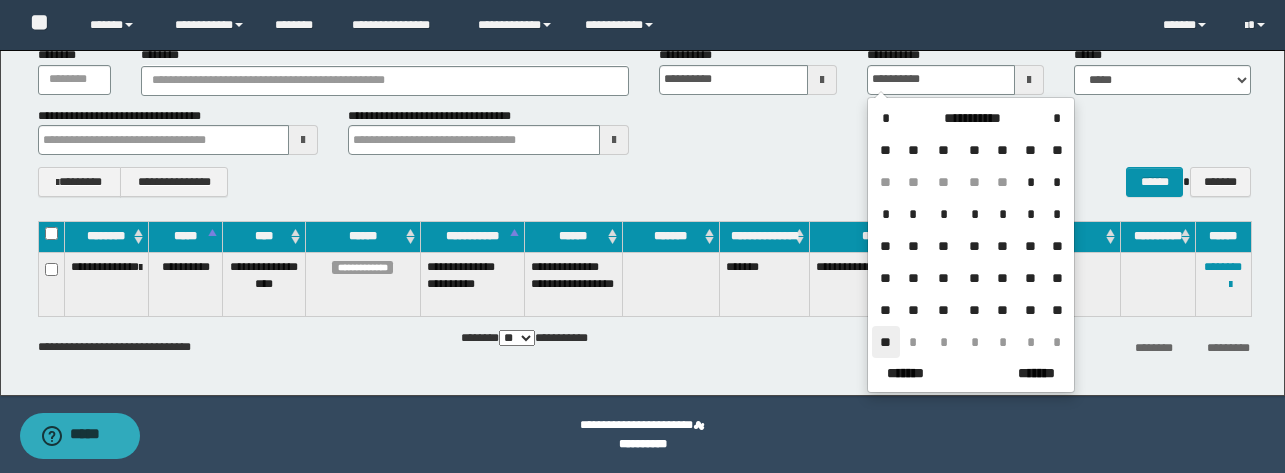 click on "**" at bounding box center [886, 342] 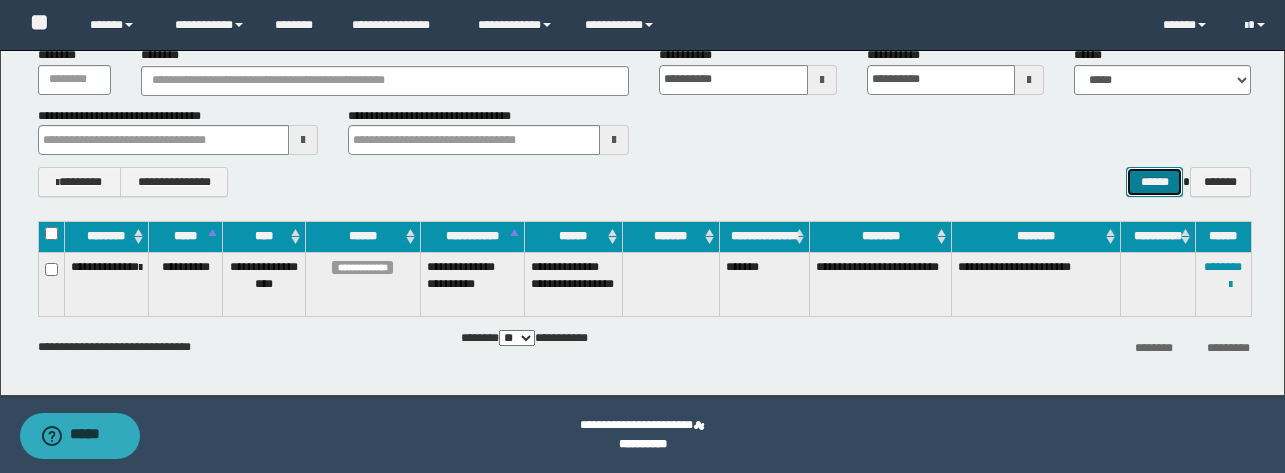 click on "******" at bounding box center (1154, 182) 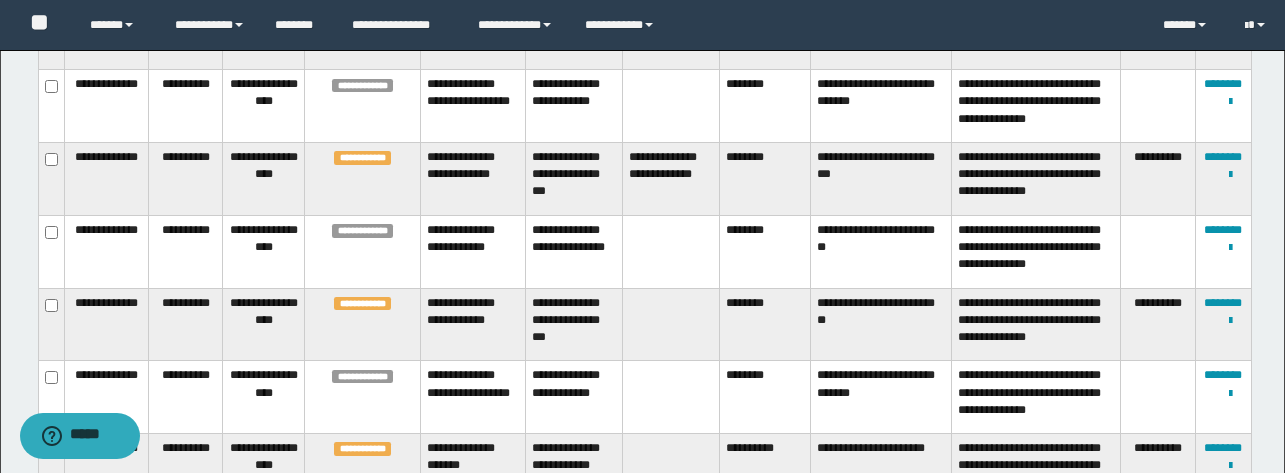scroll, scrollTop: 1119, scrollLeft: 0, axis: vertical 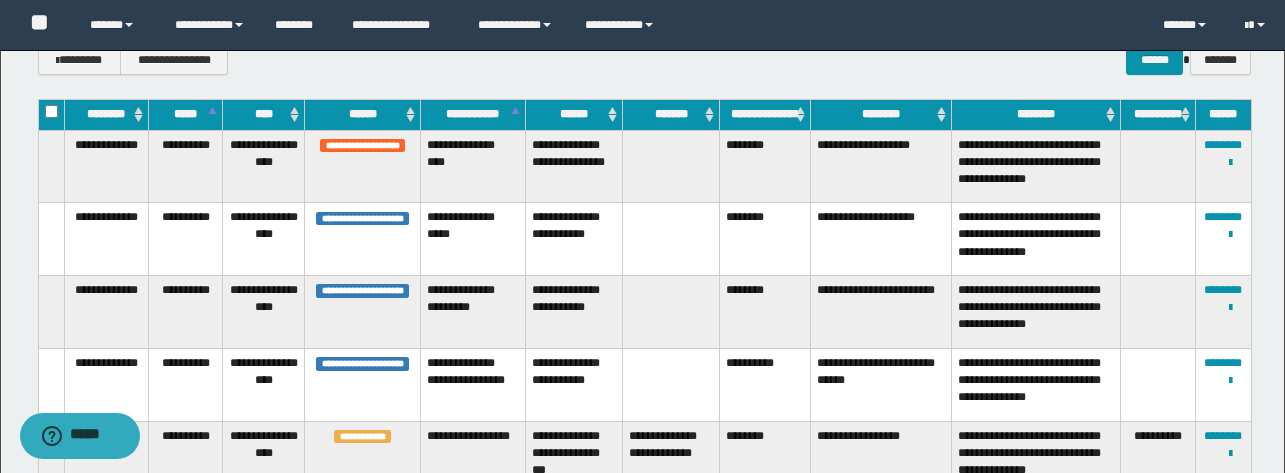 click on "**********" at bounding box center [1223, 166] 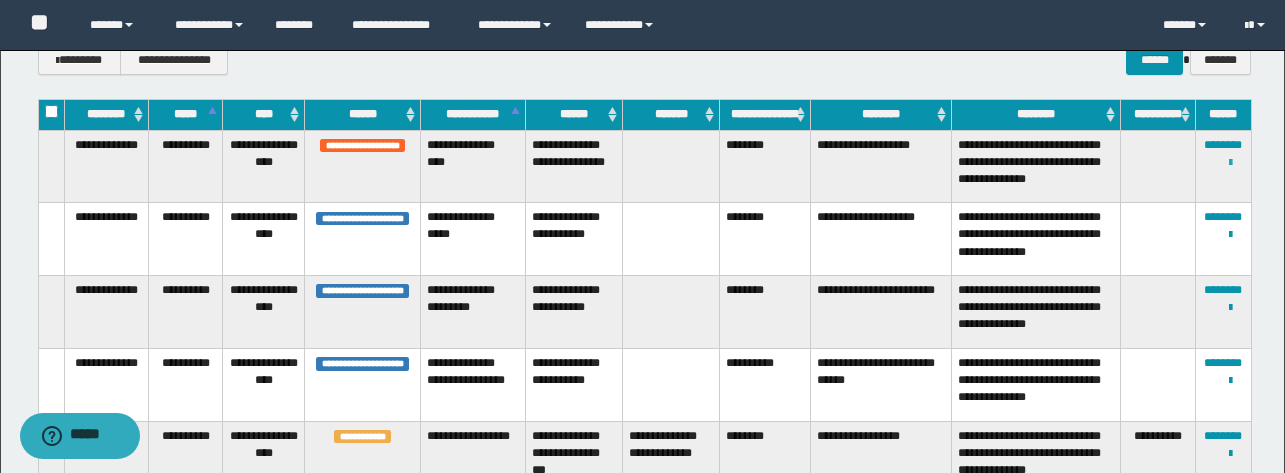 click at bounding box center [1230, 163] 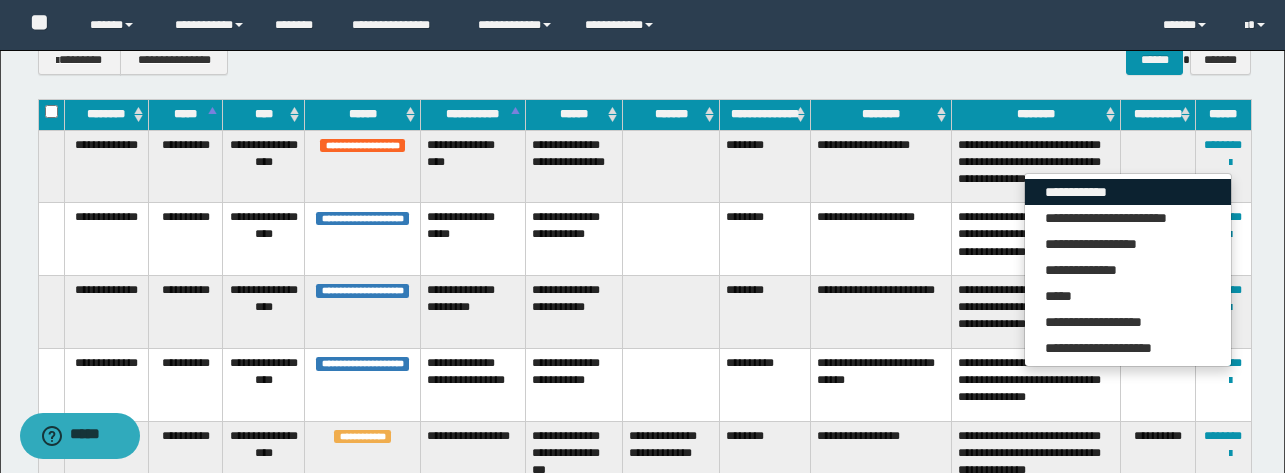 click on "**********" at bounding box center [1128, 192] 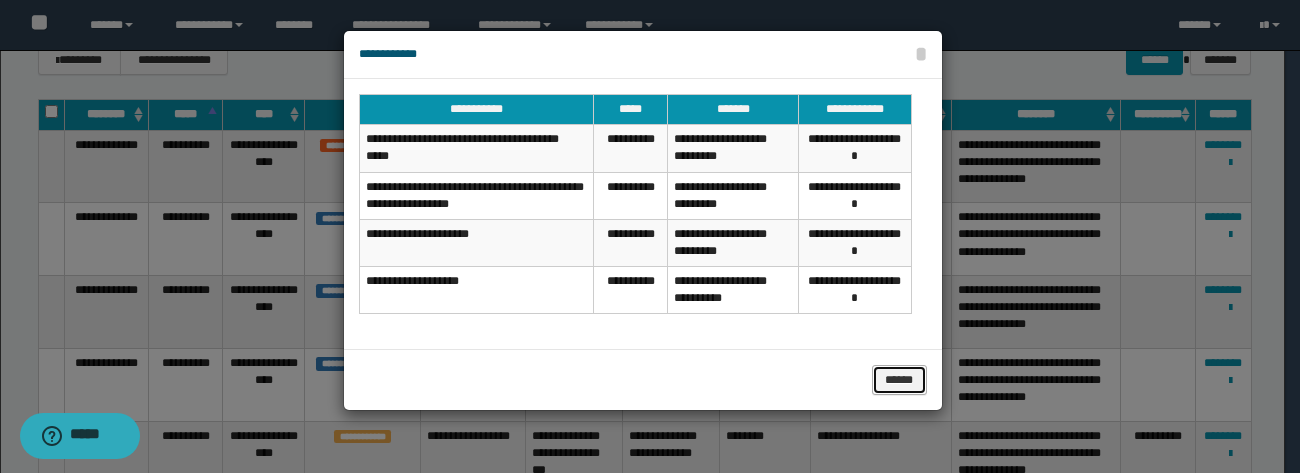 click on "******" at bounding box center [899, 380] 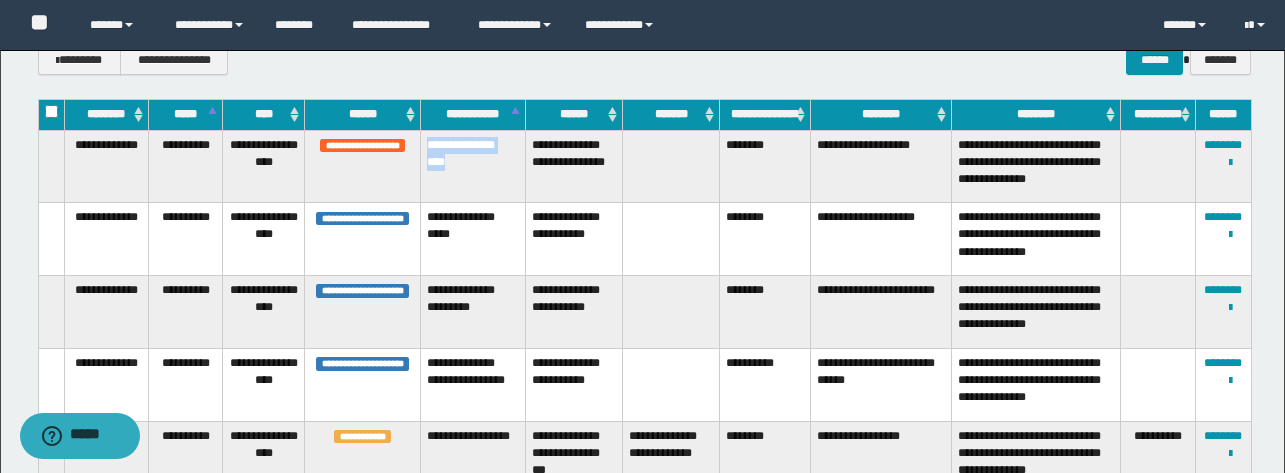 drag, startPoint x: 425, startPoint y: 151, endPoint x: 505, endPoint y: 157, distance: 80.224686 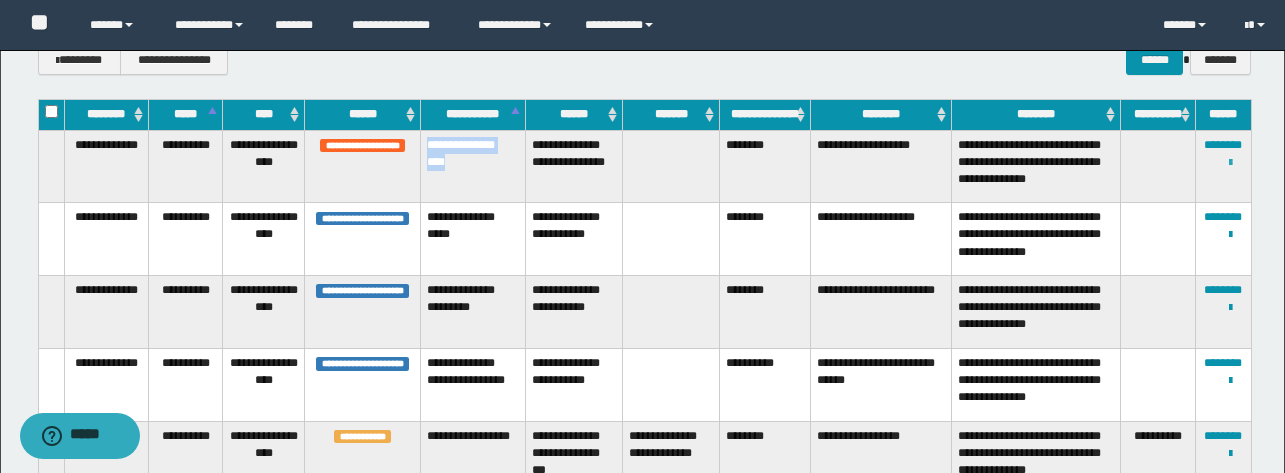 click at bounding box center (1230, 163) 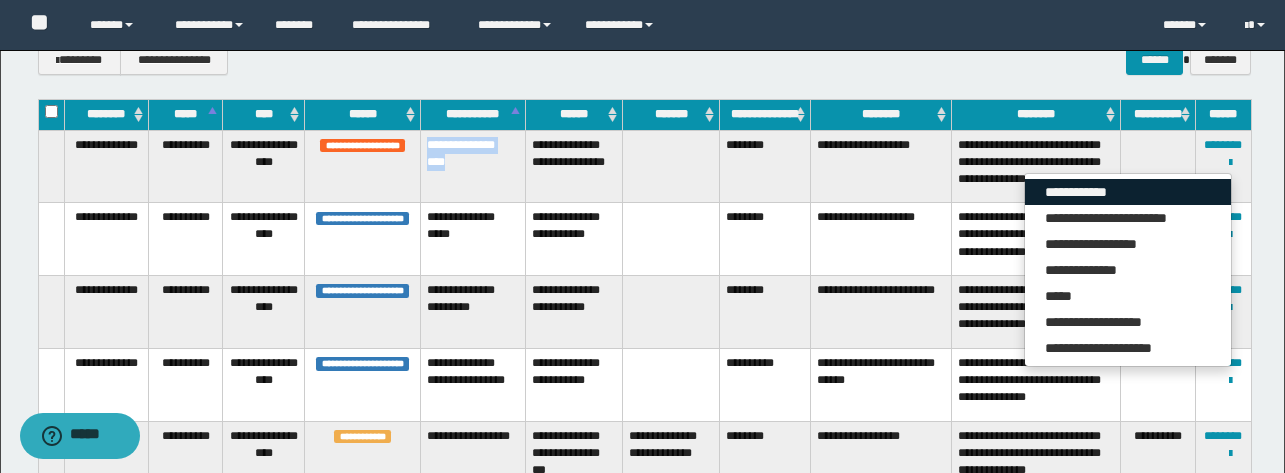 click on "**********" at bounding box center (1128, 192) 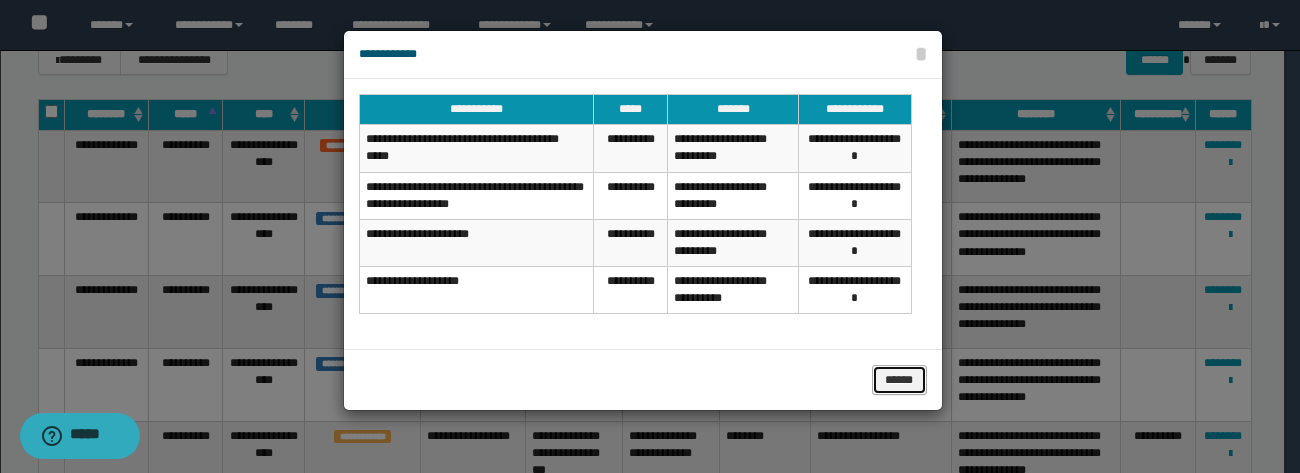click on "******" at bounding box center (899, 380) 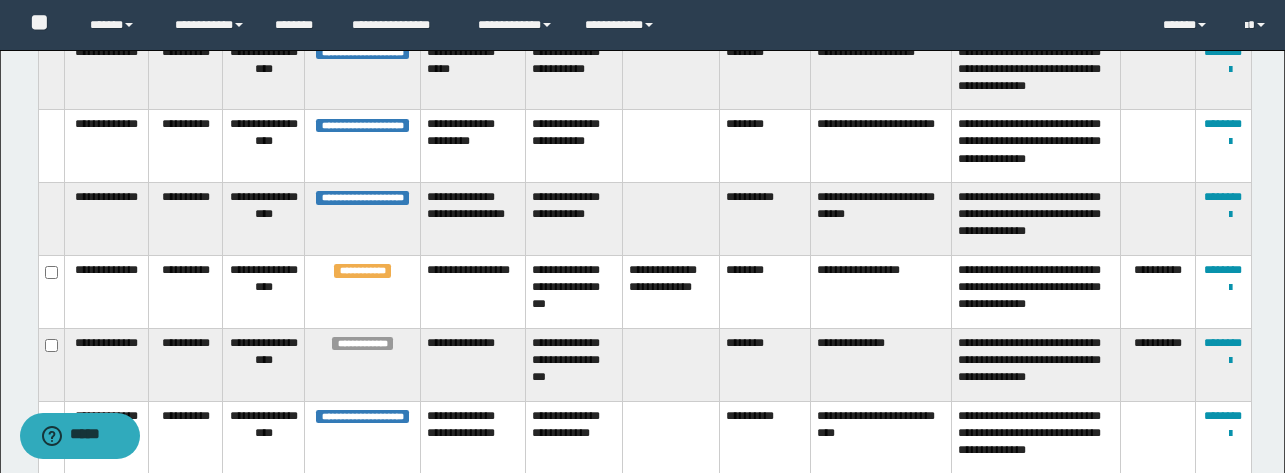 scroll, scrollTop: 352, scrollLeft: 0, axis: vertical 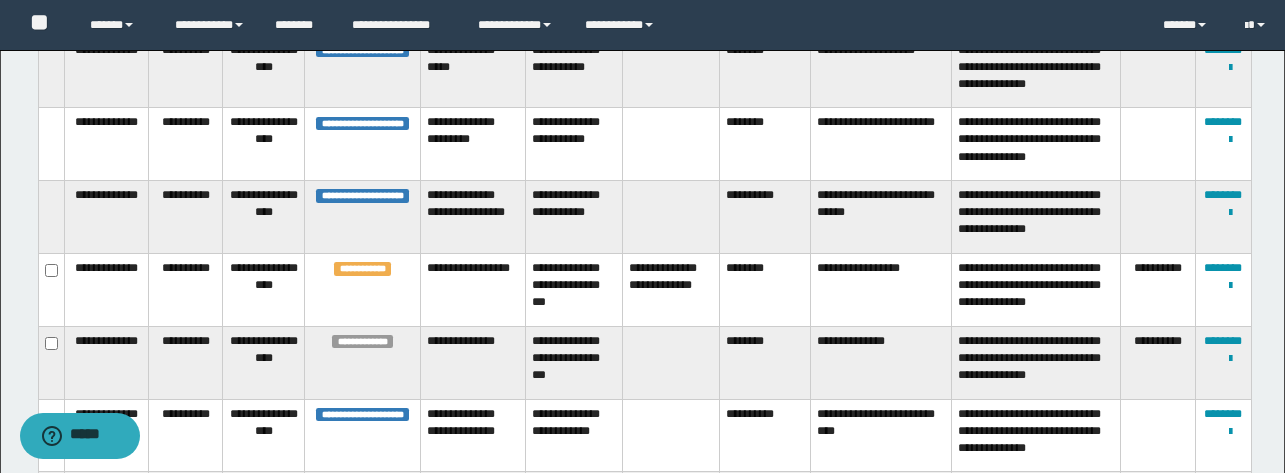 click at bounding box center [670, 217] 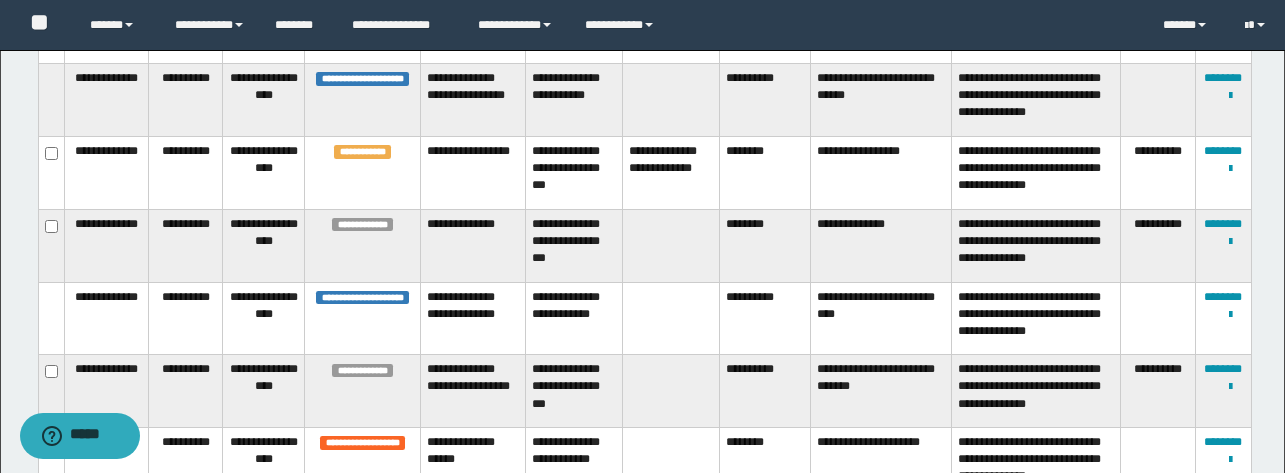 scroll, scrollTop: 466, scrollLeft: 0, axis: vertical 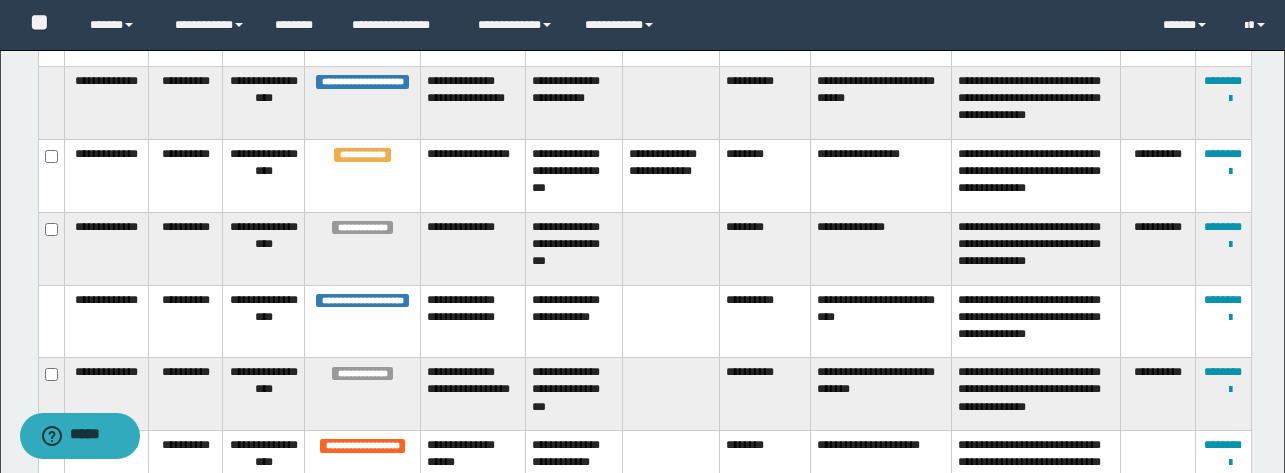 click on "********" at bounding box center (765, 175) 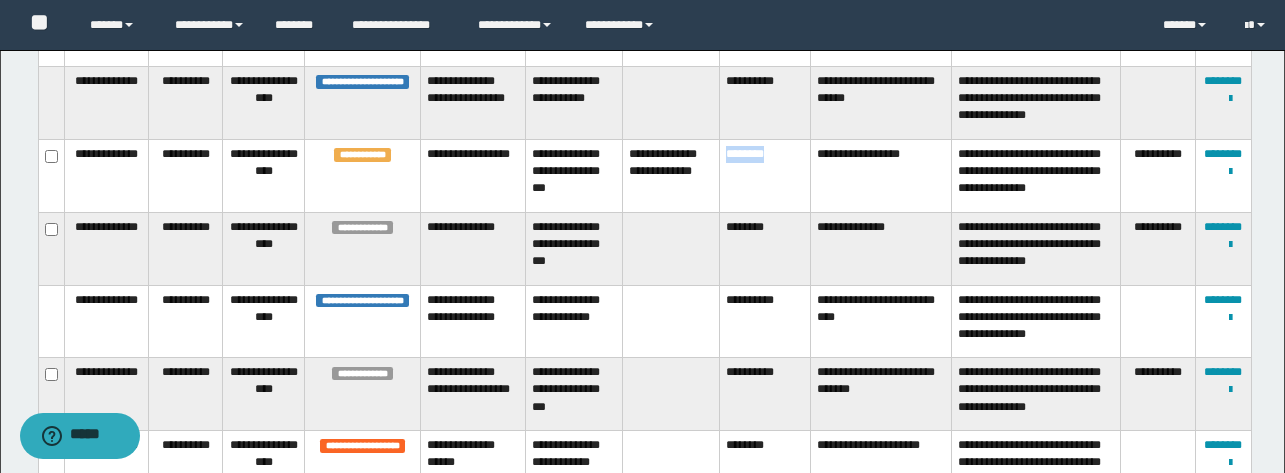 click on "********" at bounding box center [765, 175] 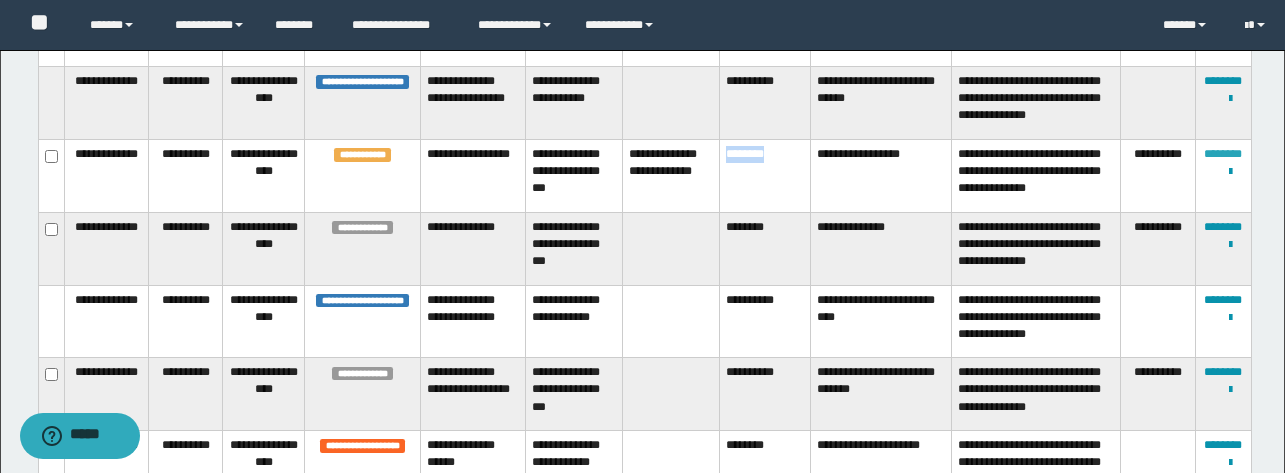 click on "********" at bounding box center [1223, 154] 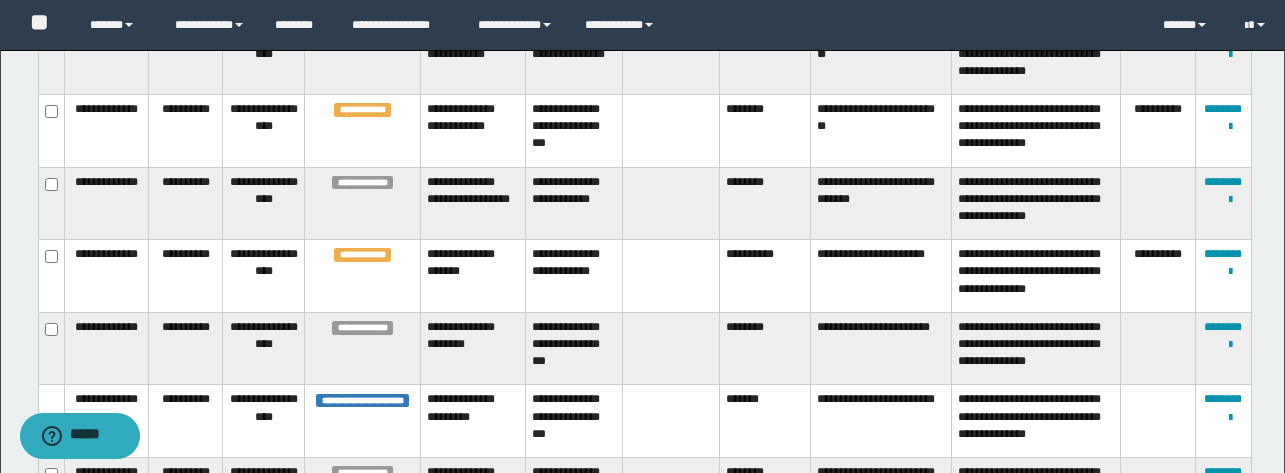 scroll, scrollTop: 1092, scrollLeft: 0, axis: vertical 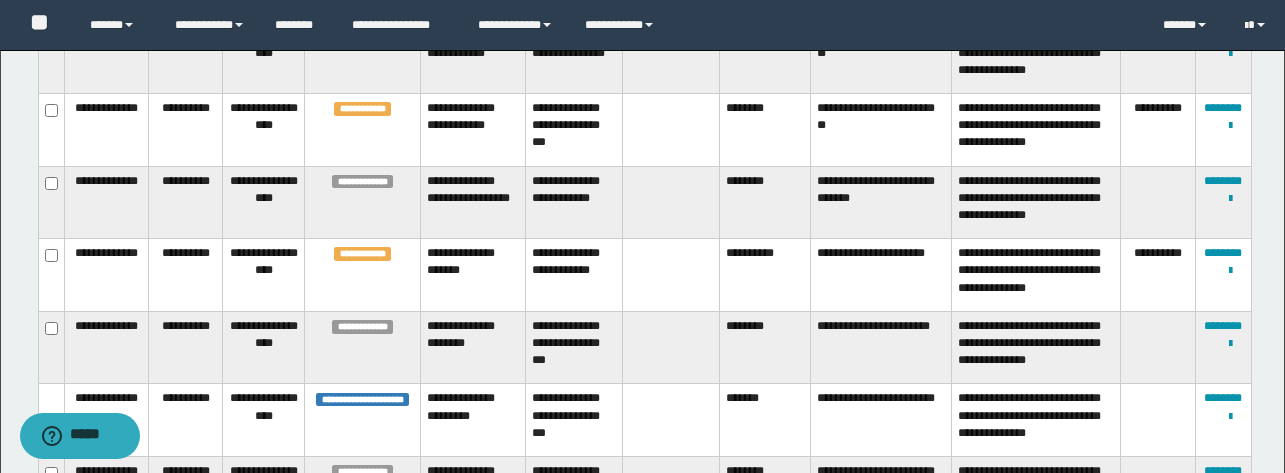 click on "**********" at bounding box center (765, 275) 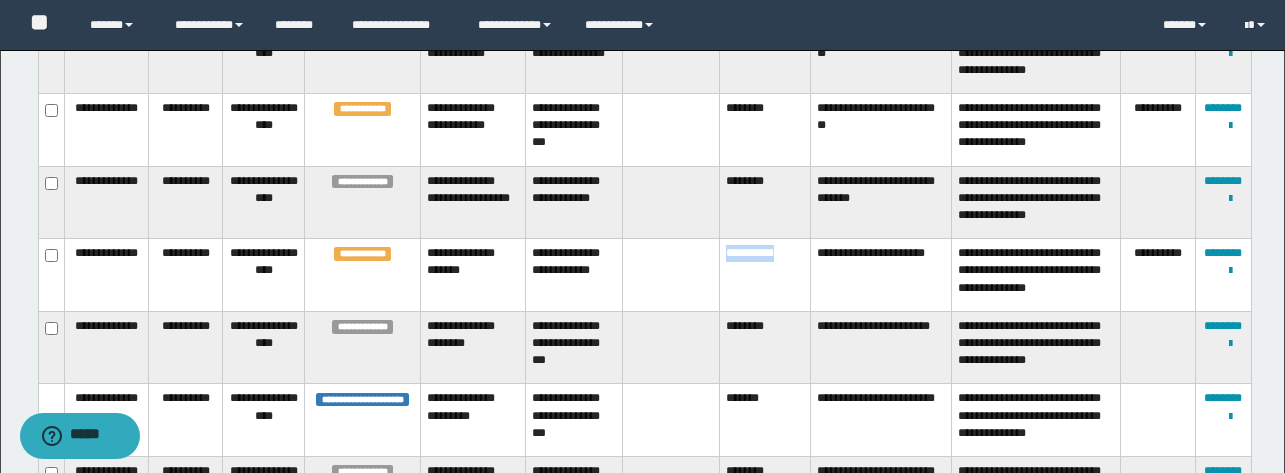 click on "**********" at bounding box center [765, 275] 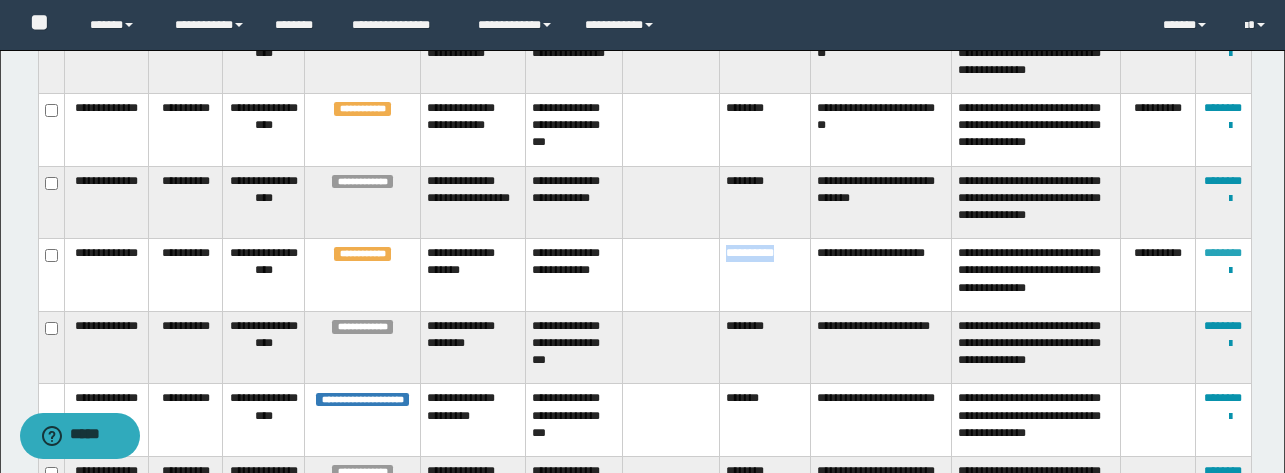 click on "********" at bounding box center [1223, 253] 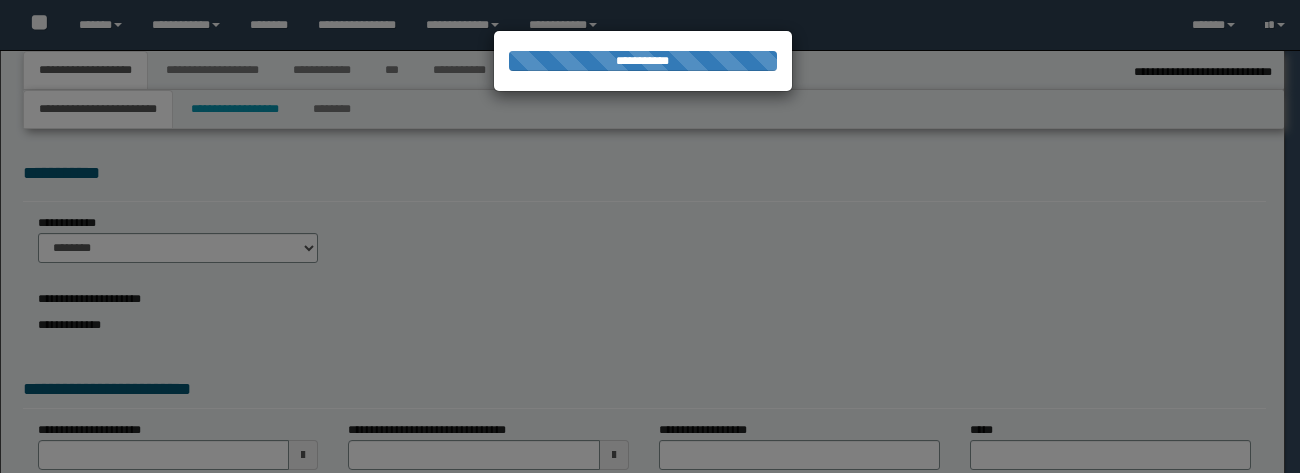 select on "*" 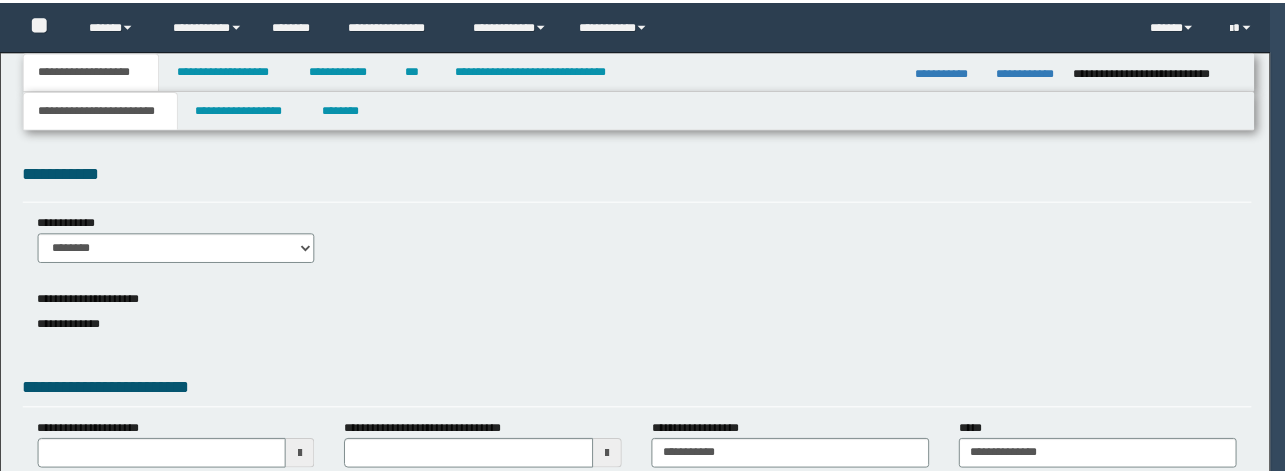 scroll, scrollTop: 0, scrollLeft: 0, axis: both 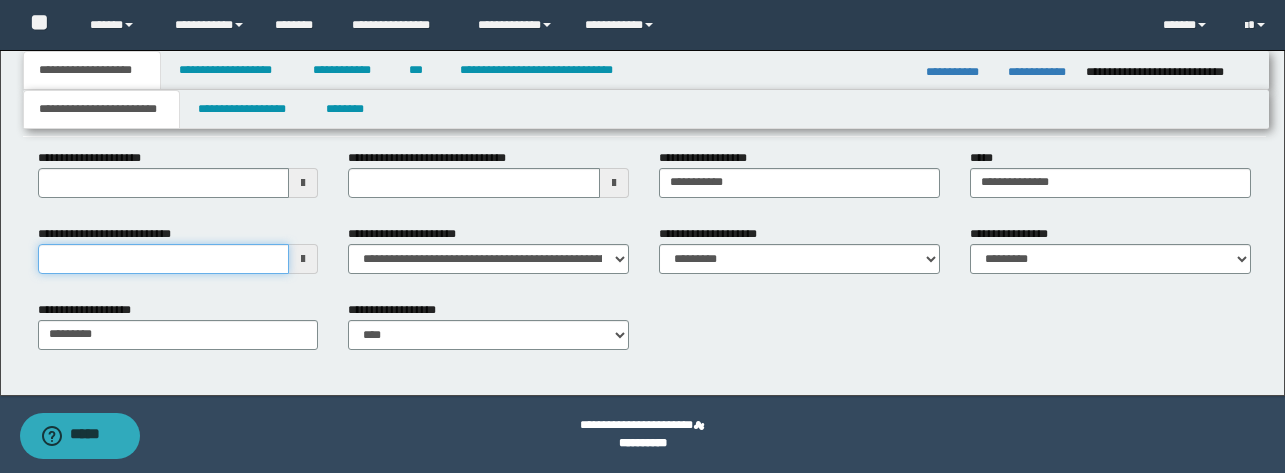 click on "**********" at bounding box center (164, 259) 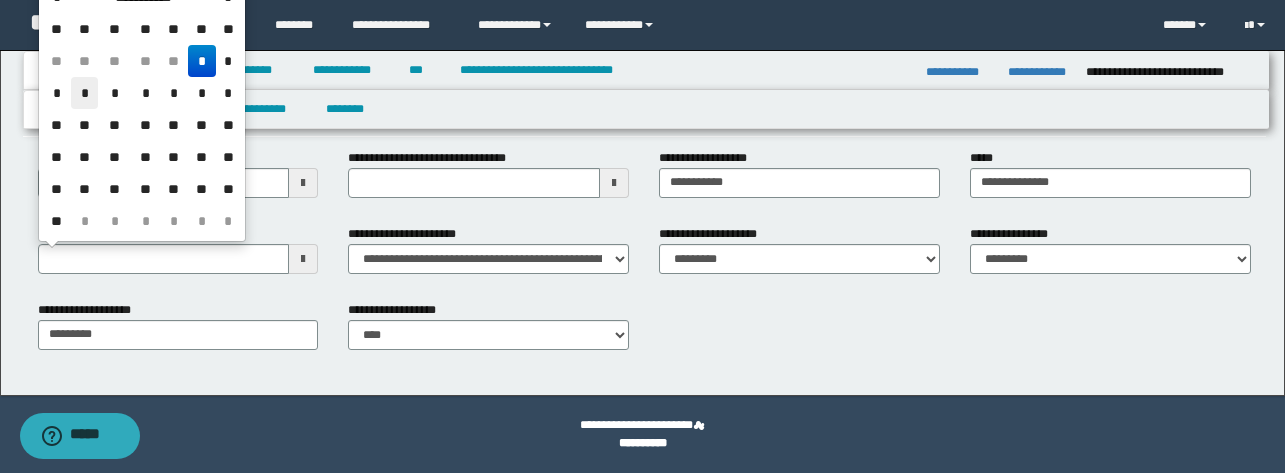 click on "*" at bounding box center (85, 93) 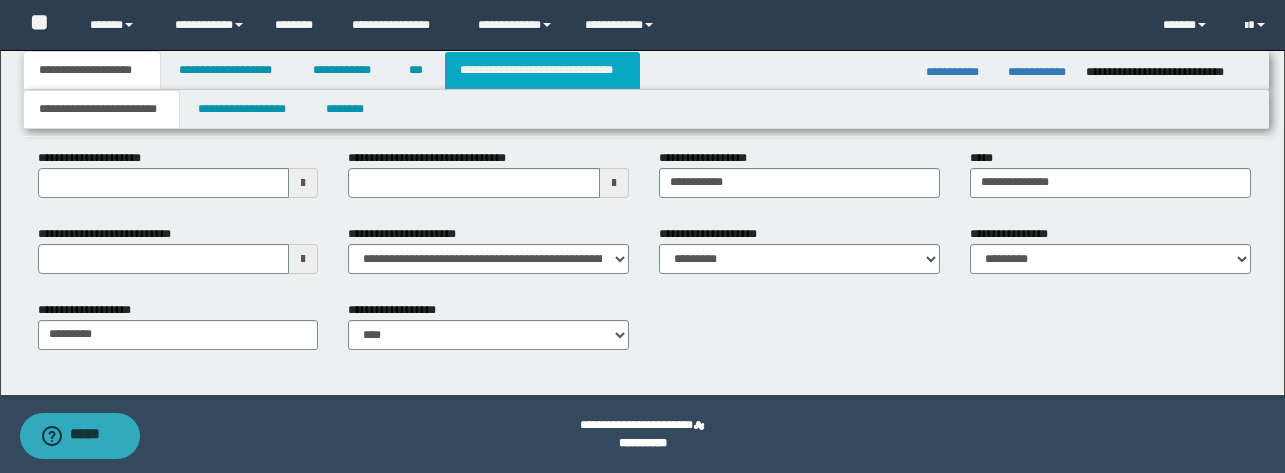 click on "**********" at bounding box center (542, 70) 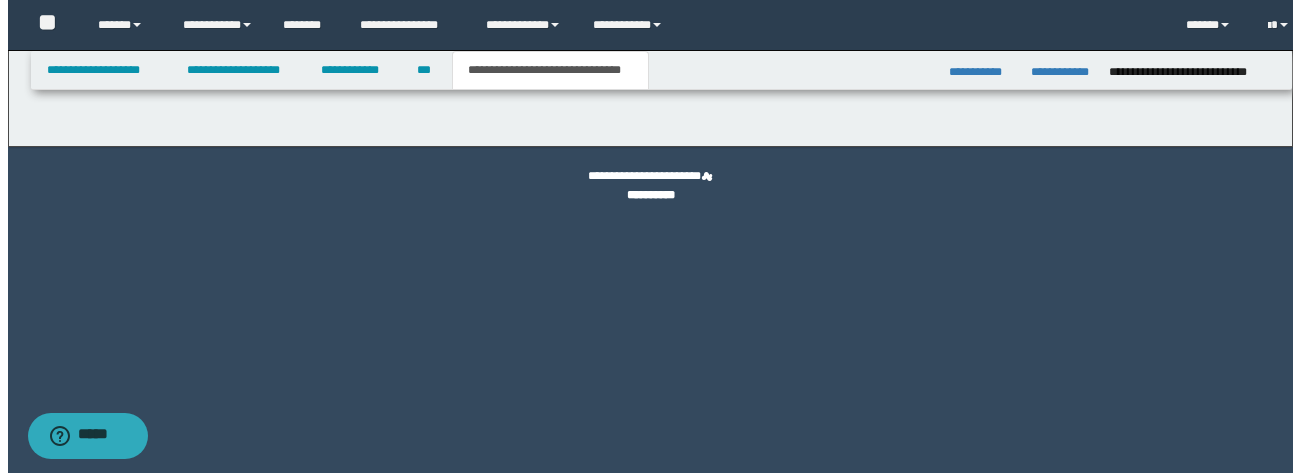 scroll, scrollTop: 0, scrollLeft: 0, axis: both 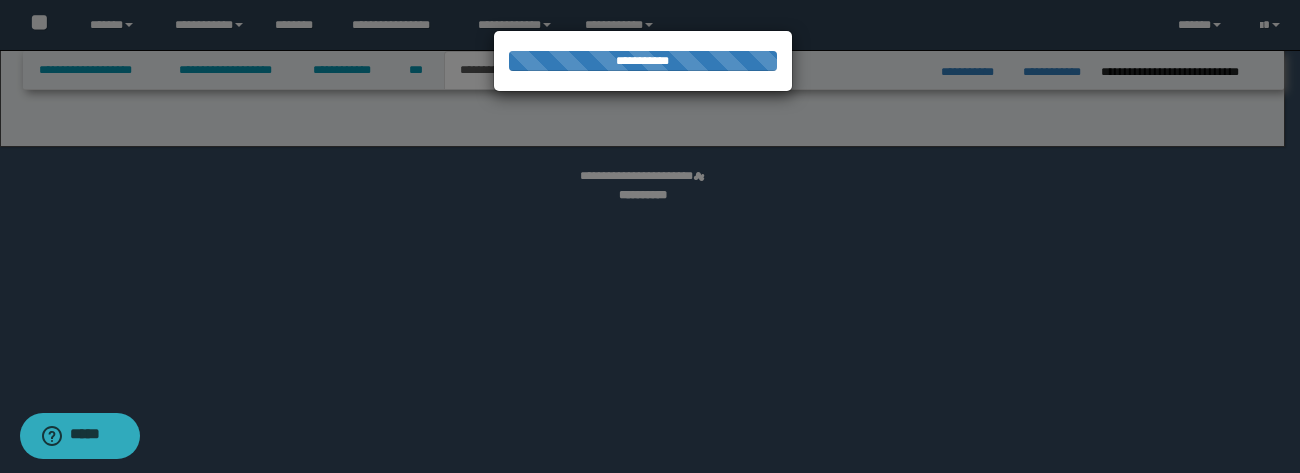 select on "*" 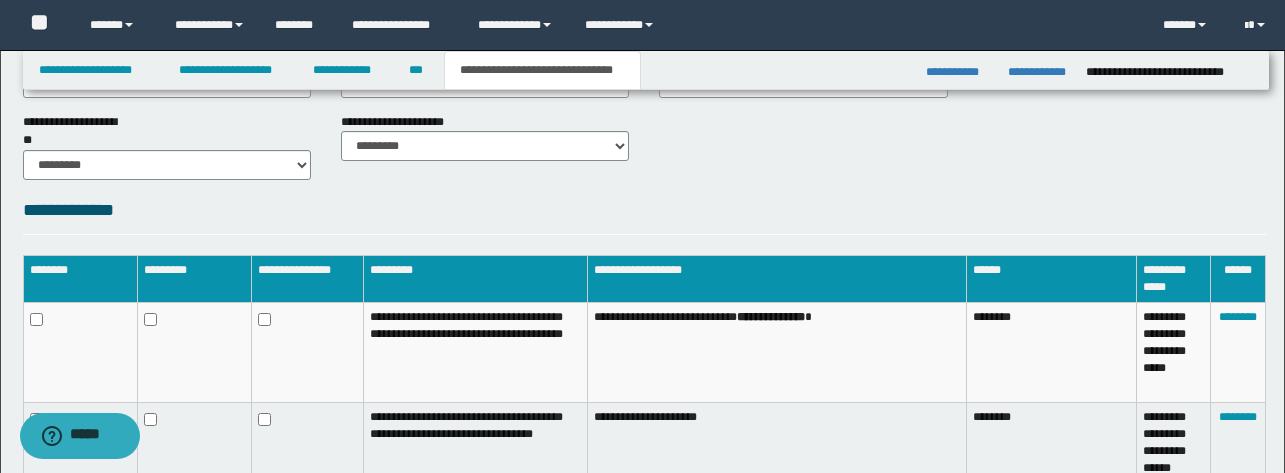 scroll, scrollTop: 1444, scrollLeft: 0, axis: vertical 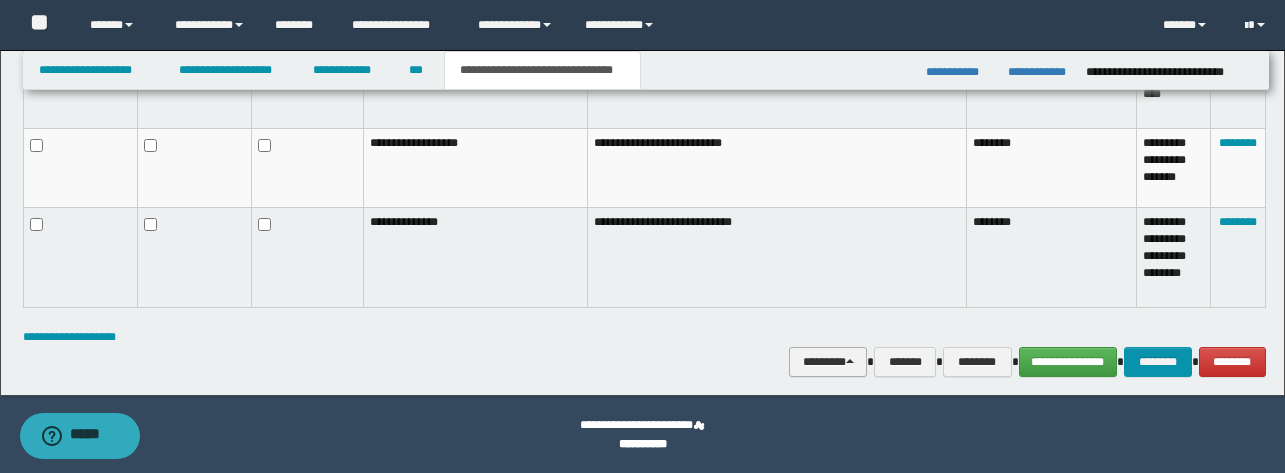 click on "********" at bounding box center (828, 362) 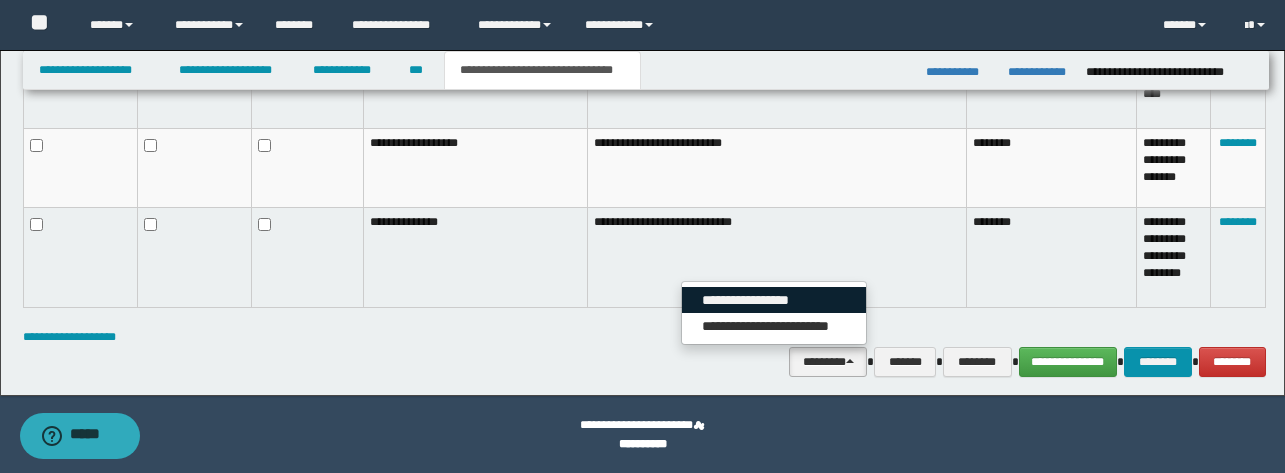 click on "**********" at bounding box center (774, 300) 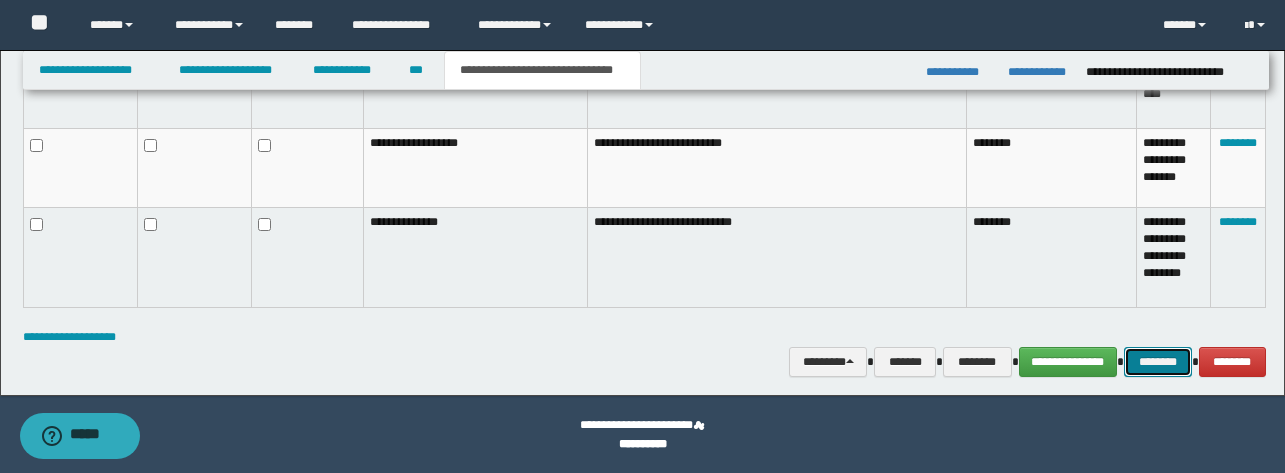 click on "********" at bounding box center (1158, 362) 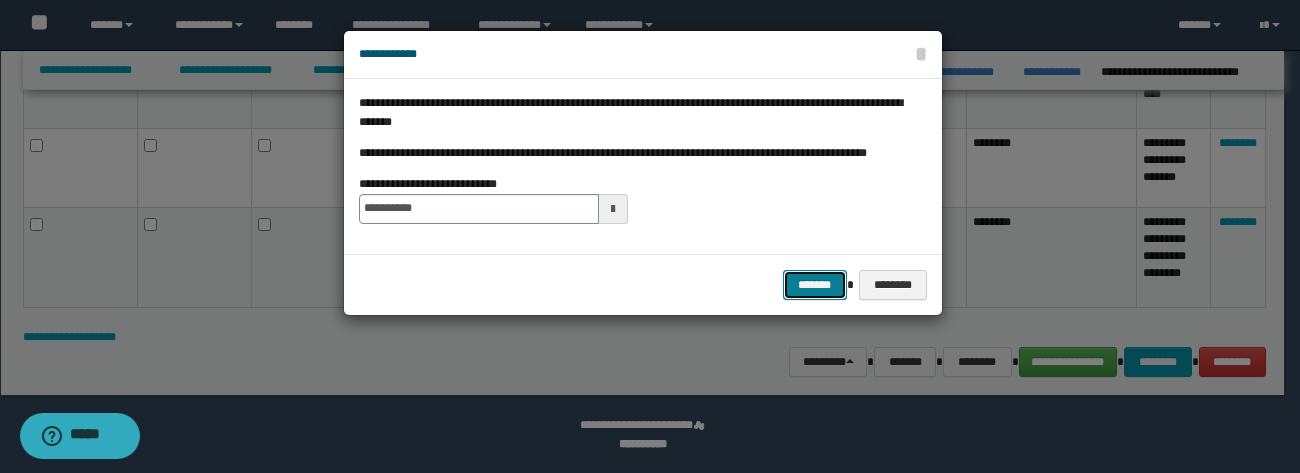 click on "*******" at bounding box center [815, 285] 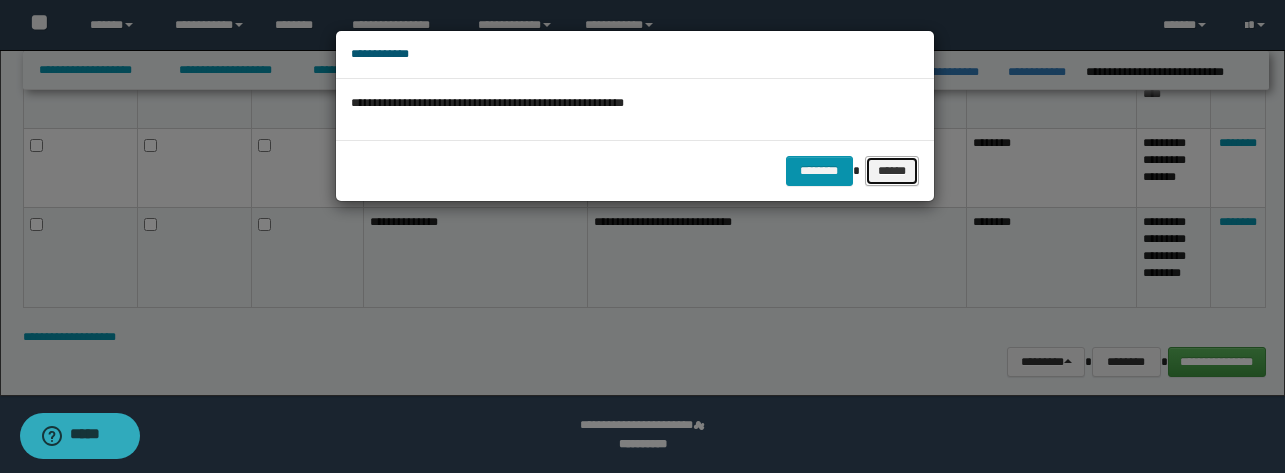 click on "******" at bounding box center [892, 171] 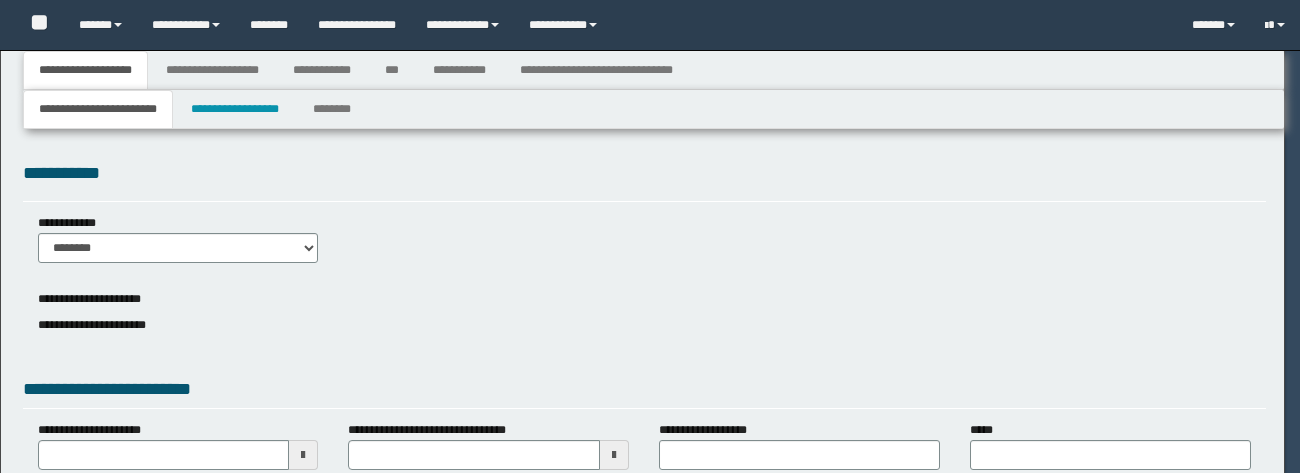 select on "*" 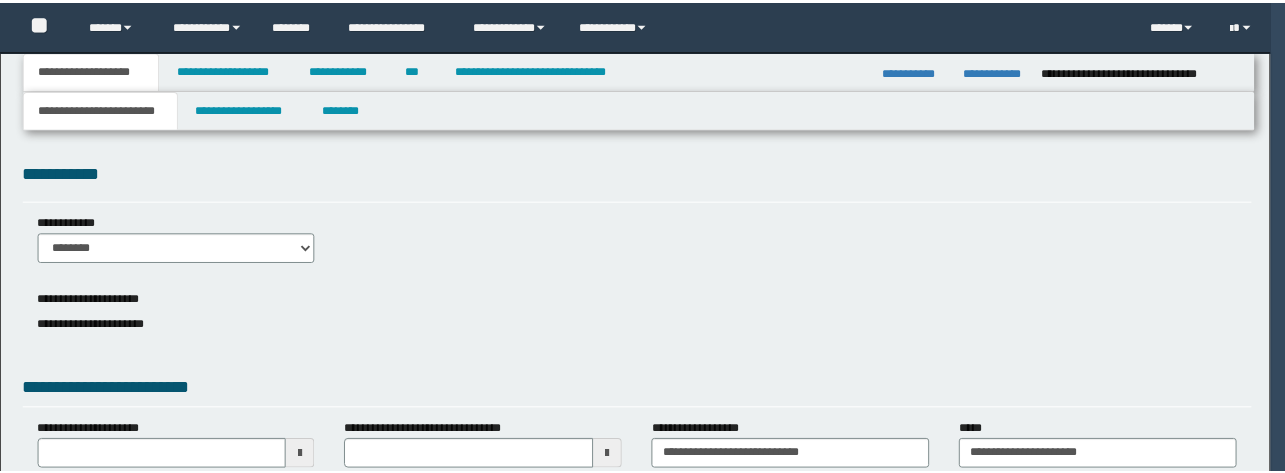 scroll, scrollTop: 0, scrollLeft: 0, axis: both 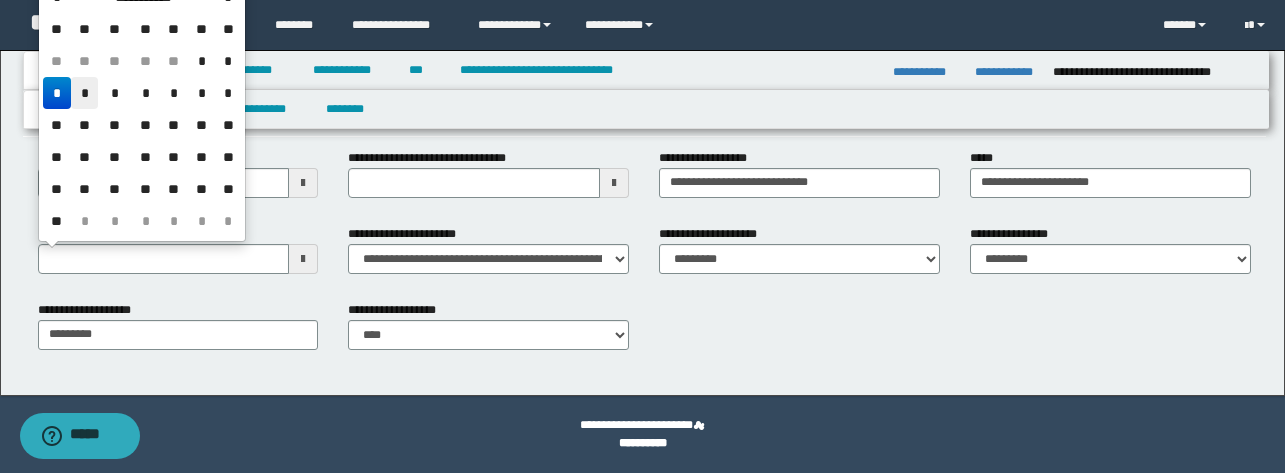 click on "*" at bounding box center [85, 93] 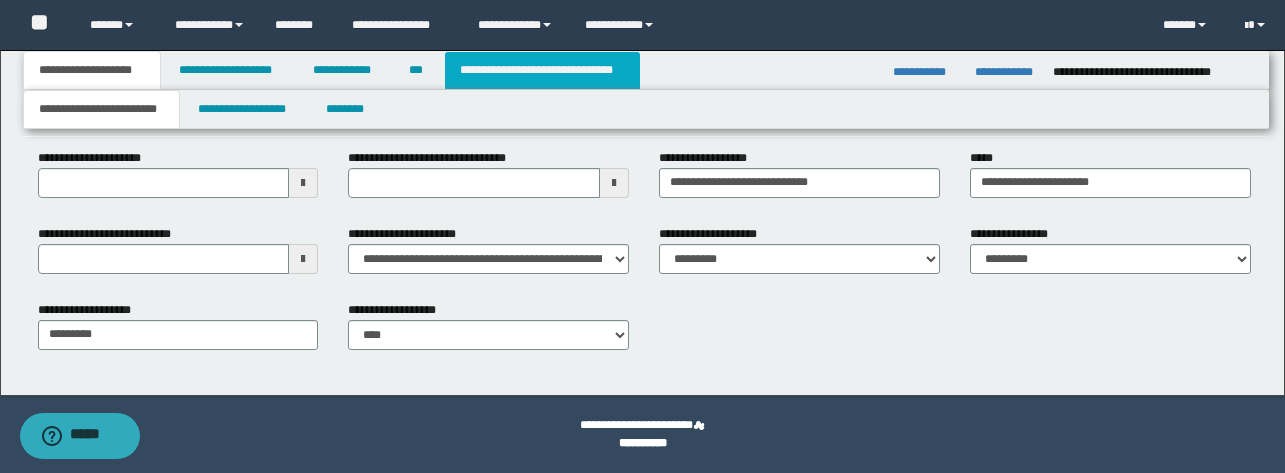 click on "**********" at bounding box center [542, 70] 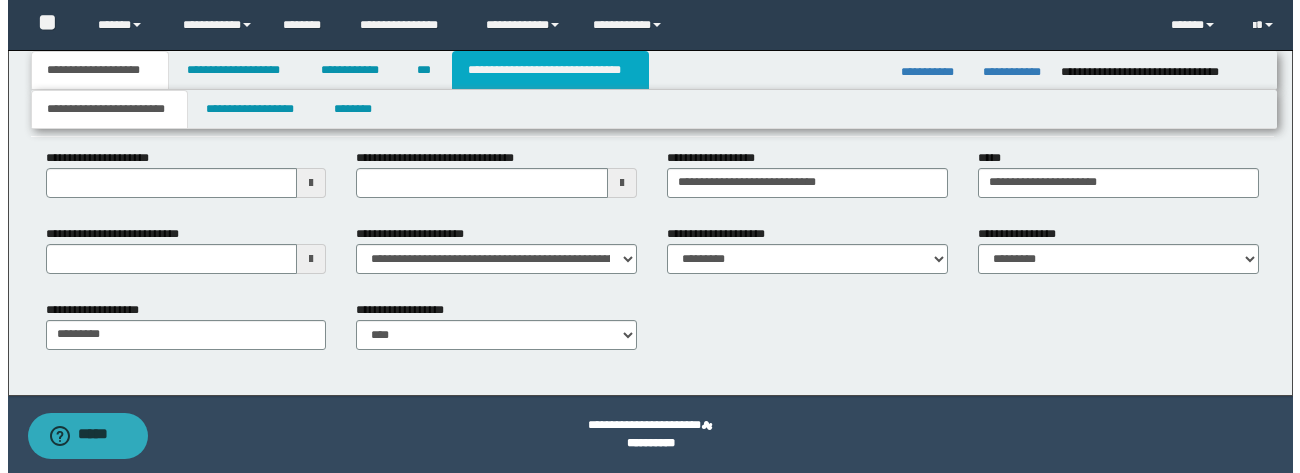 scroll, scrollTop: 0, scrollLeft: 0, axis: both 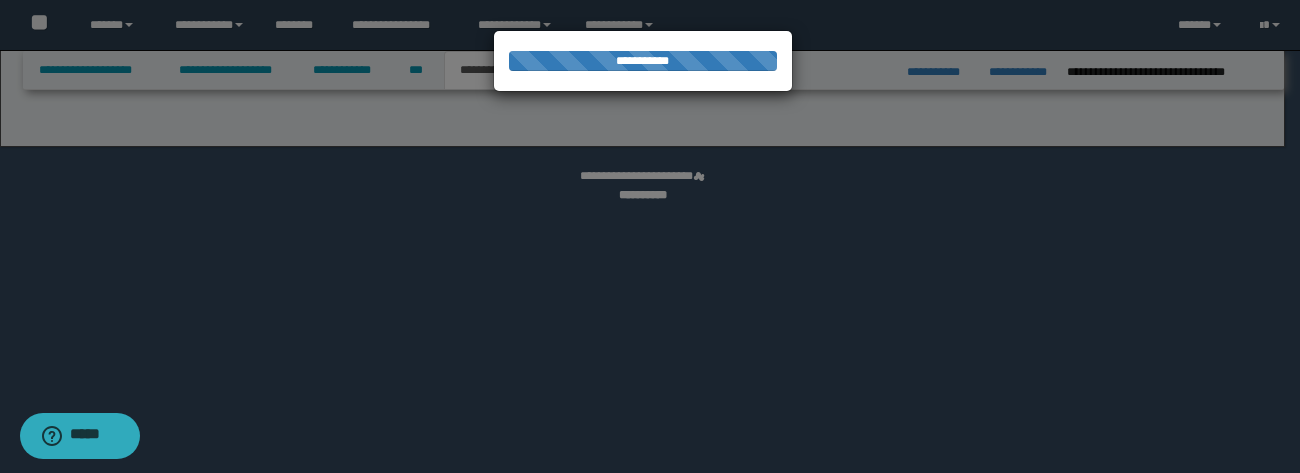 select on "*" 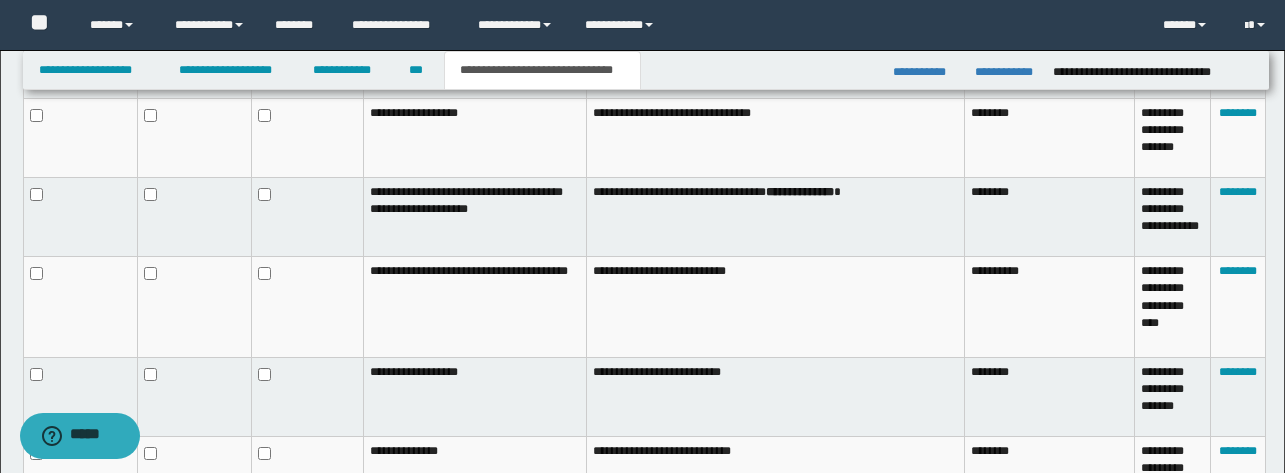 scroll, scrollTop: 1496, scrollLeft: 0, axis: vertical 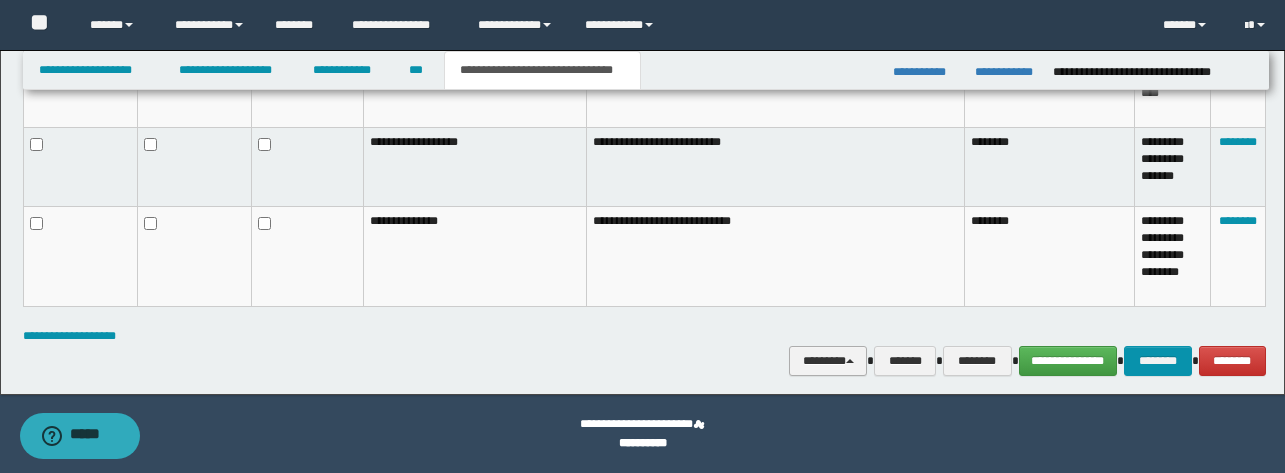 click on "********" at bounding box center (828, 361) 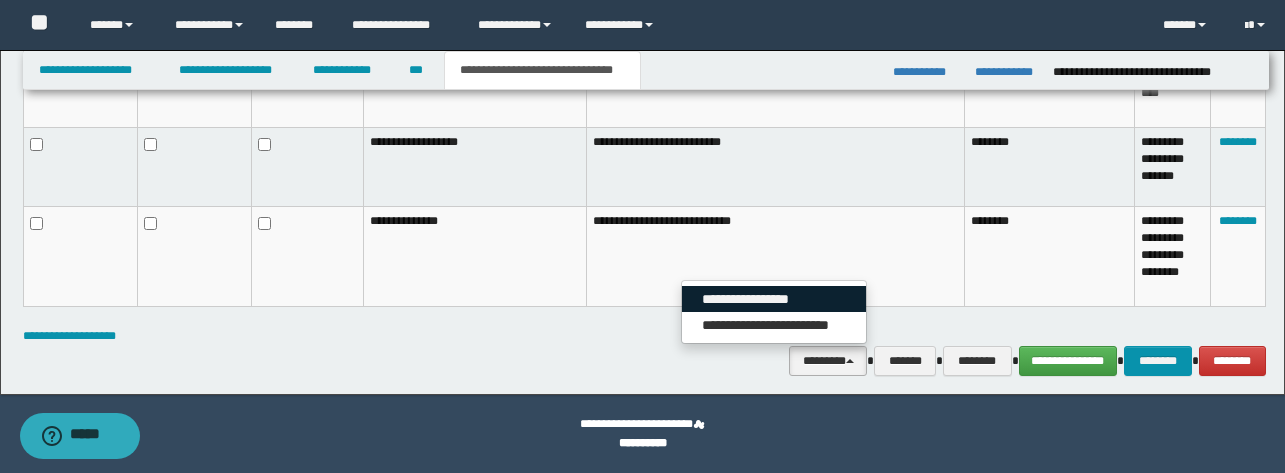 click on "**********" at bounding box center [774, 299] 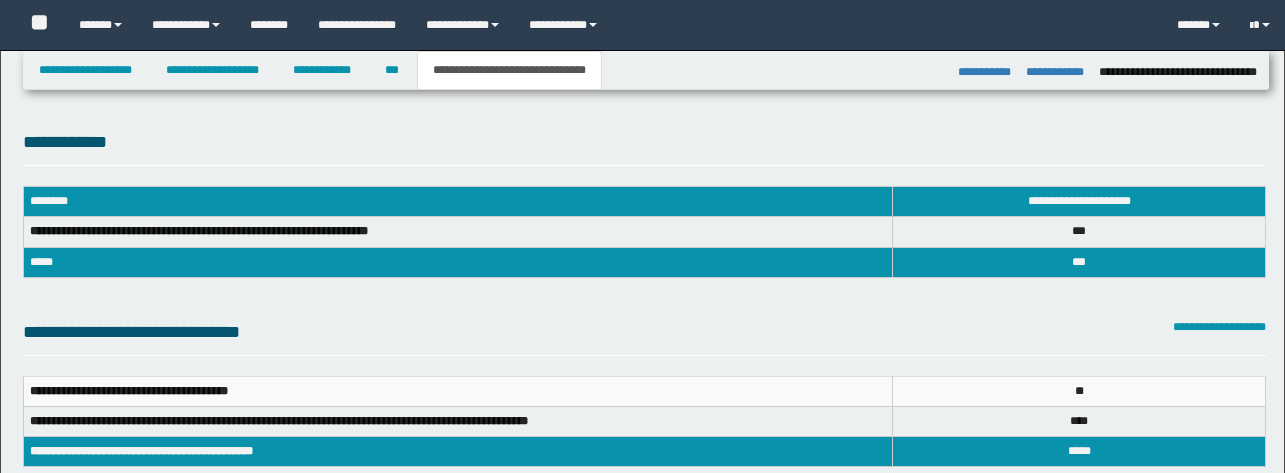 select on "*" 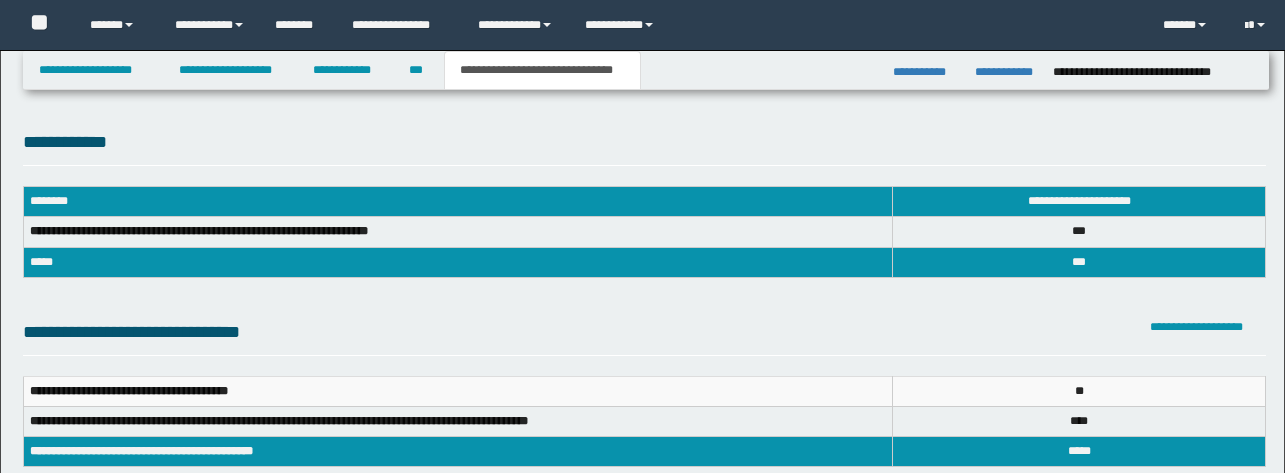 scroll, scrollTop: 1496, scrollLeft: 0, axis: vertical 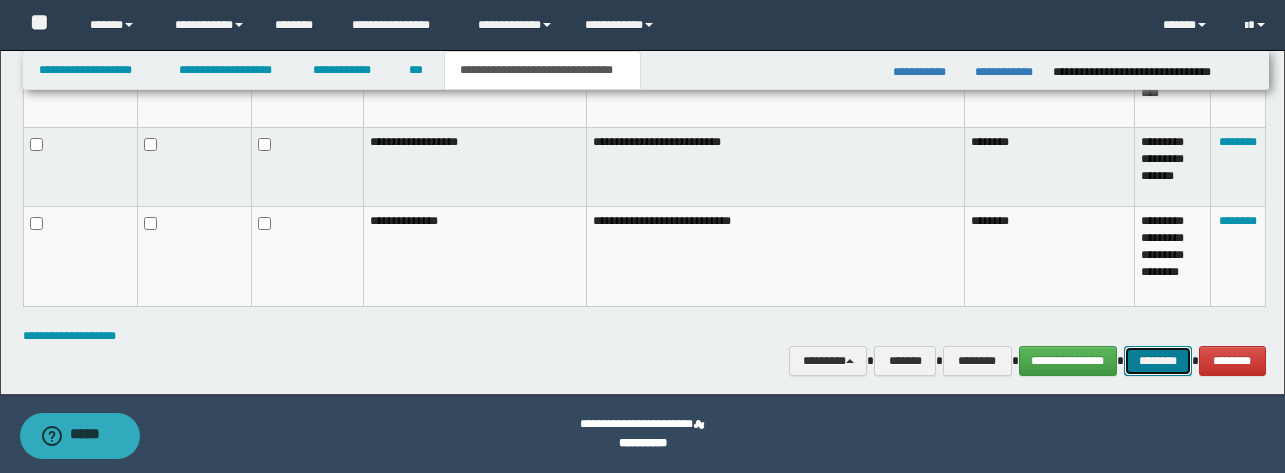 click on "********" at bounding box center (1158, 361) 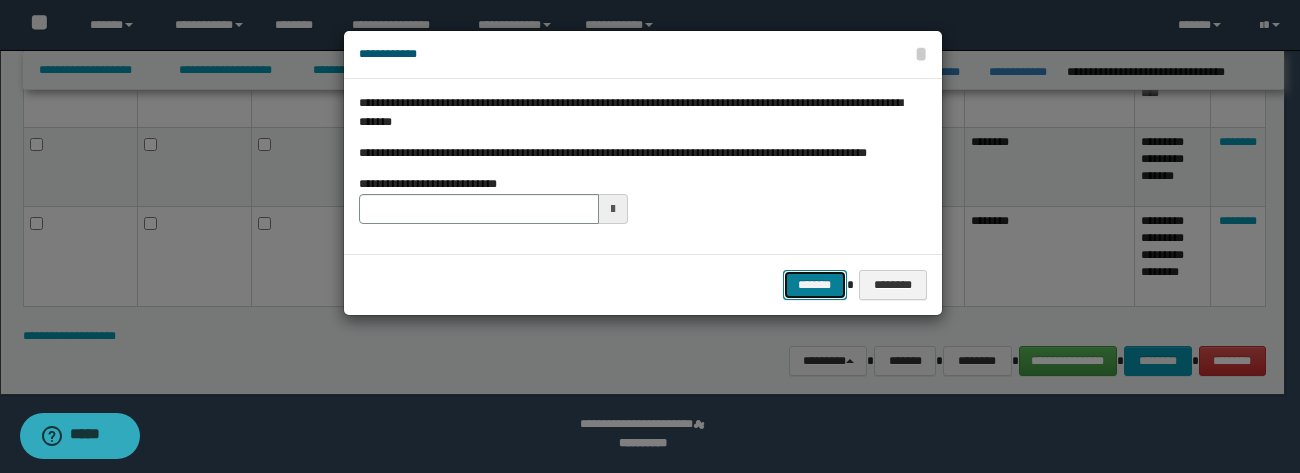 click on "*******" at bounding box center [815, 285] 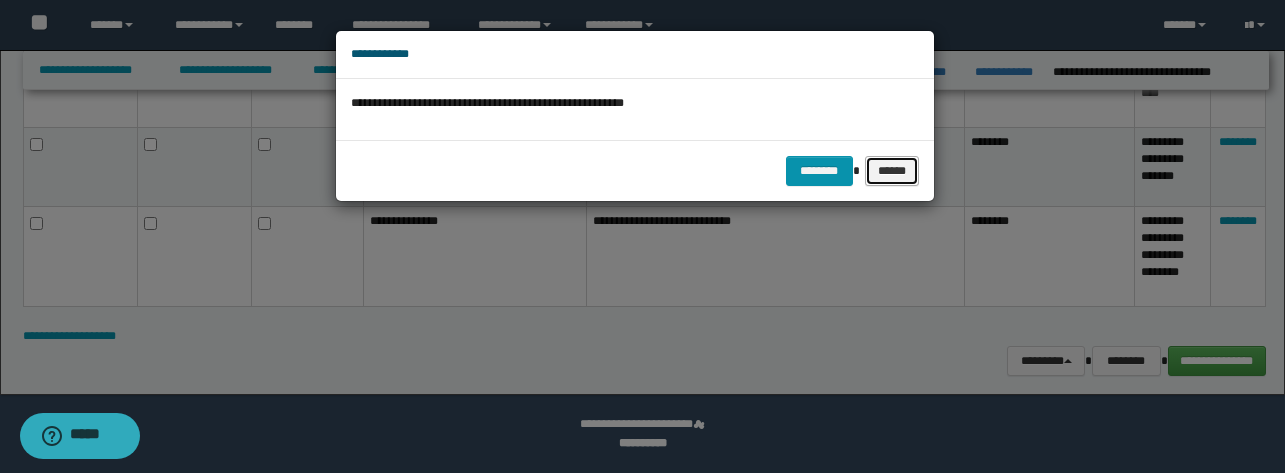 click on "******" at bounding box center (892, 171) 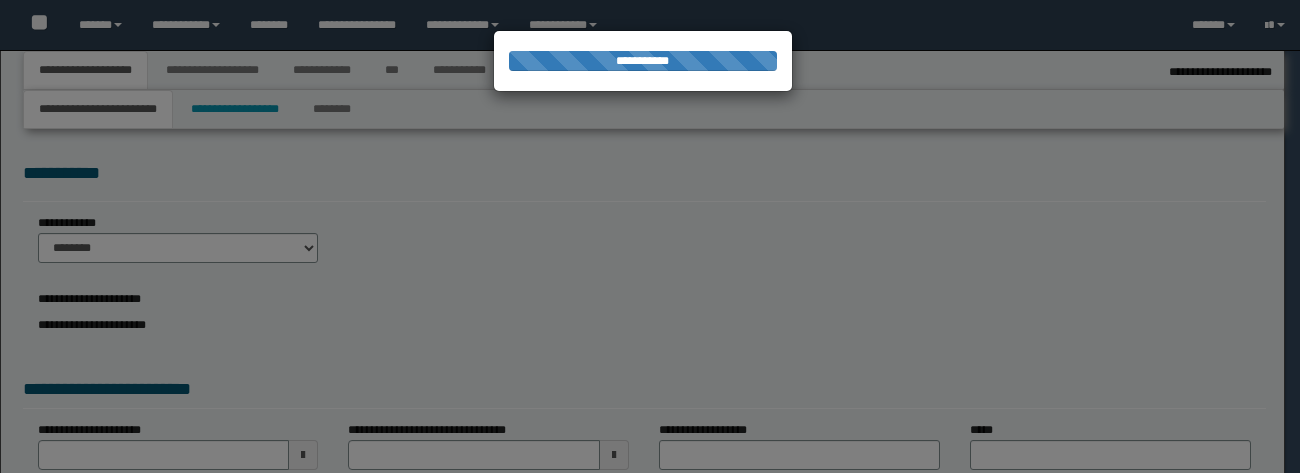select on "*" 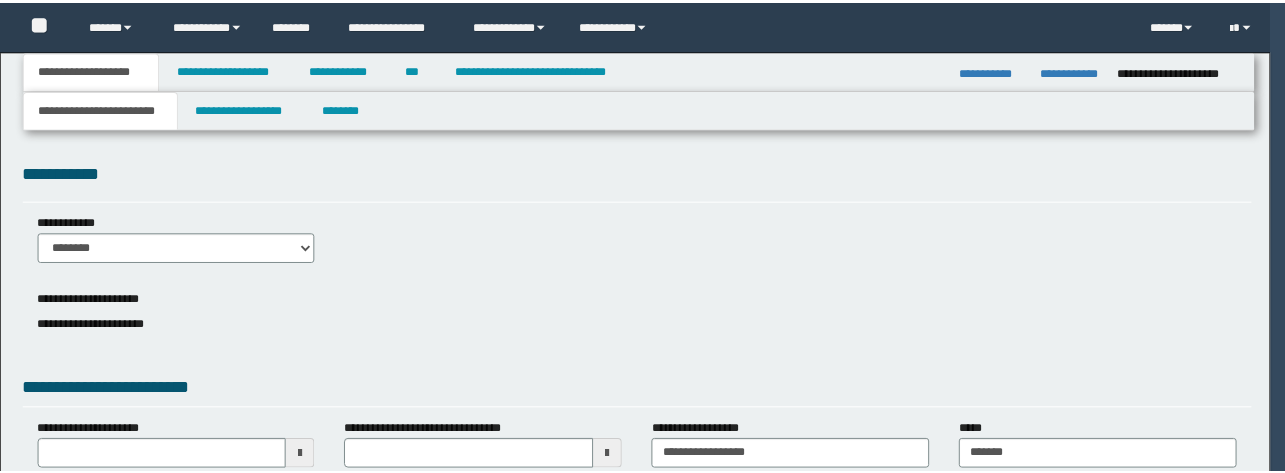 scroll, scrollTop: 0, scrollLeft: 0, axis: both 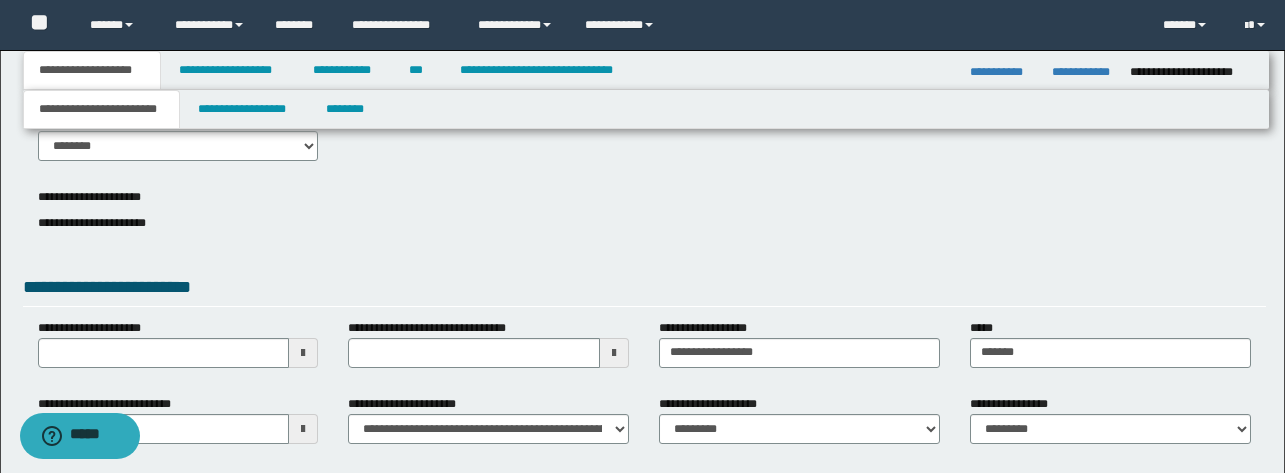 click on "**********" at bounding box center (646, 70) 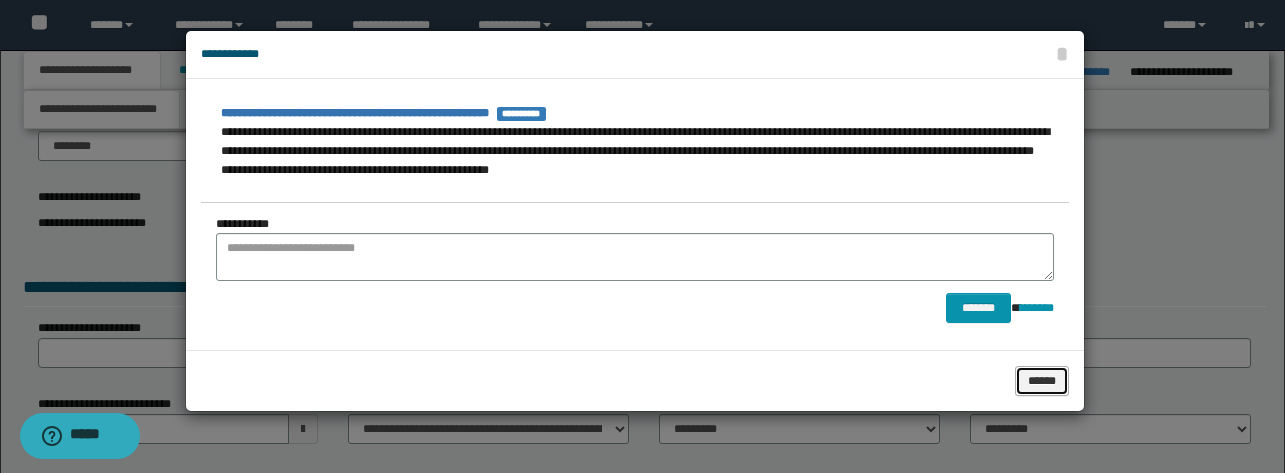click on "******" at bounding box center [1042, 381] 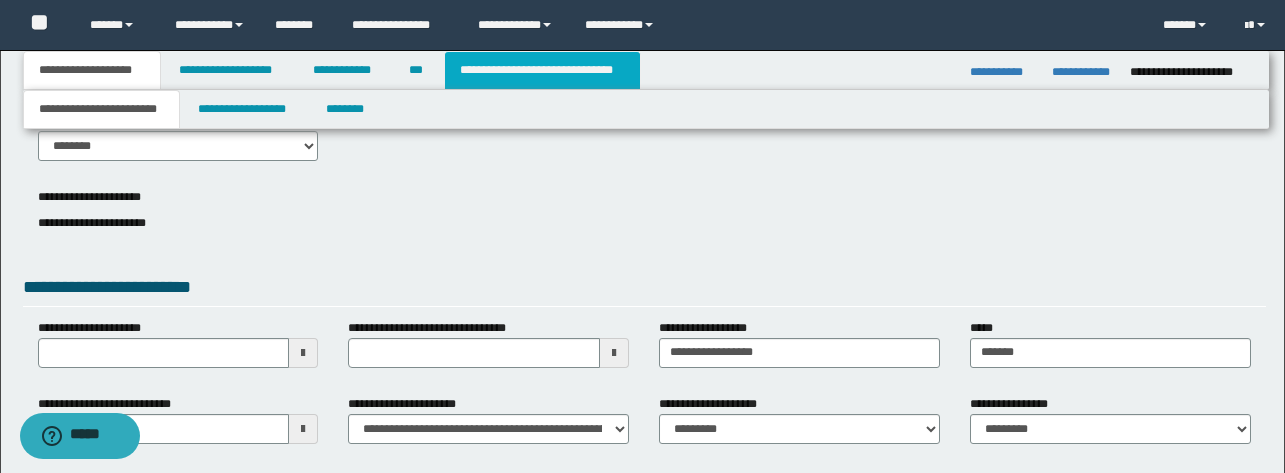 click on "**********" at bounding box center (542, 70) 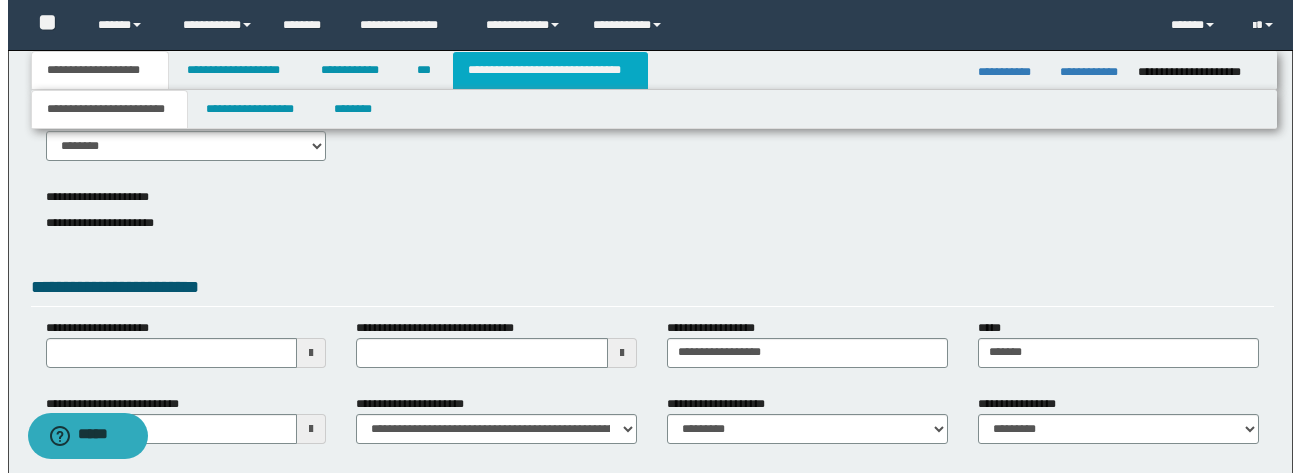 scroll, scrollTop: 0, scrollLeft: 0, axis: both 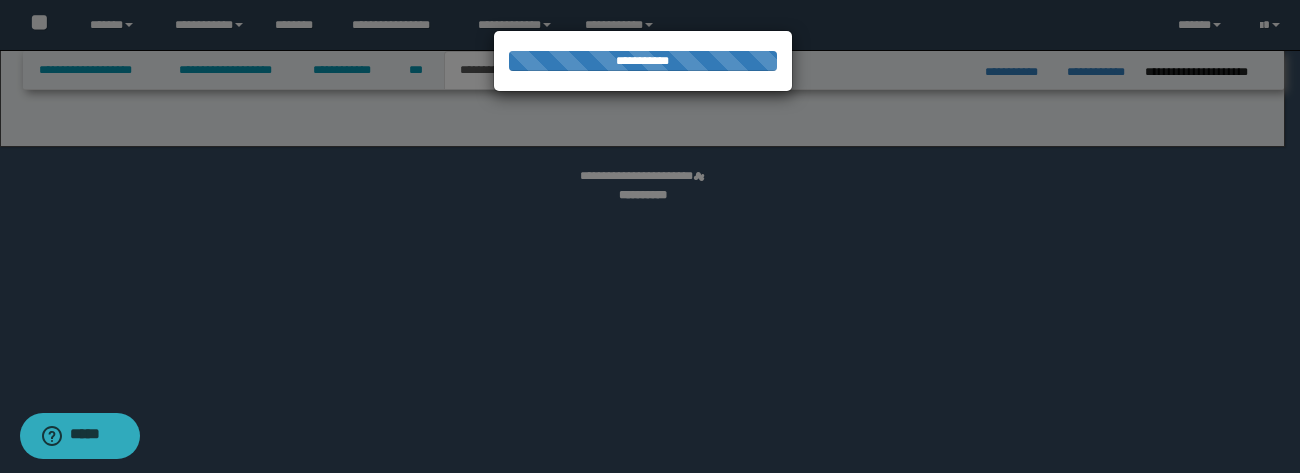 select on "*" 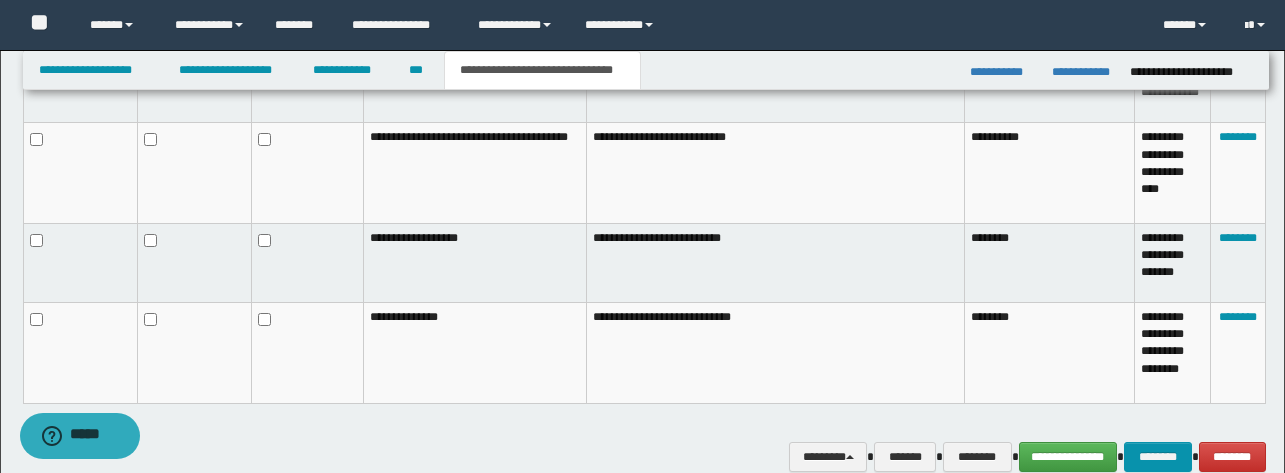 scroll, scrollTop: 1526, scrollLeft: 0, axis: vertical 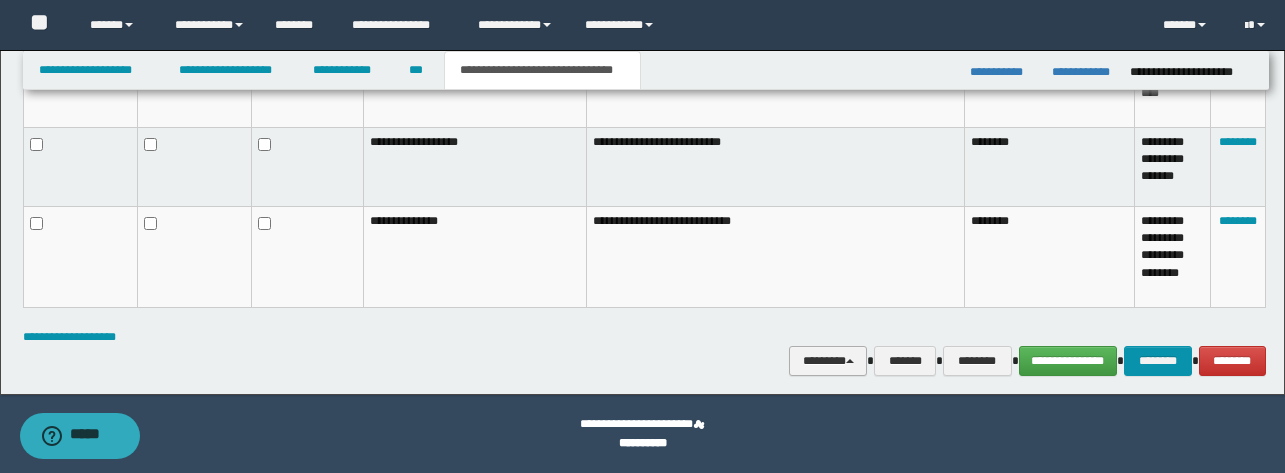 click on "********" at bounding box center (828, 361) 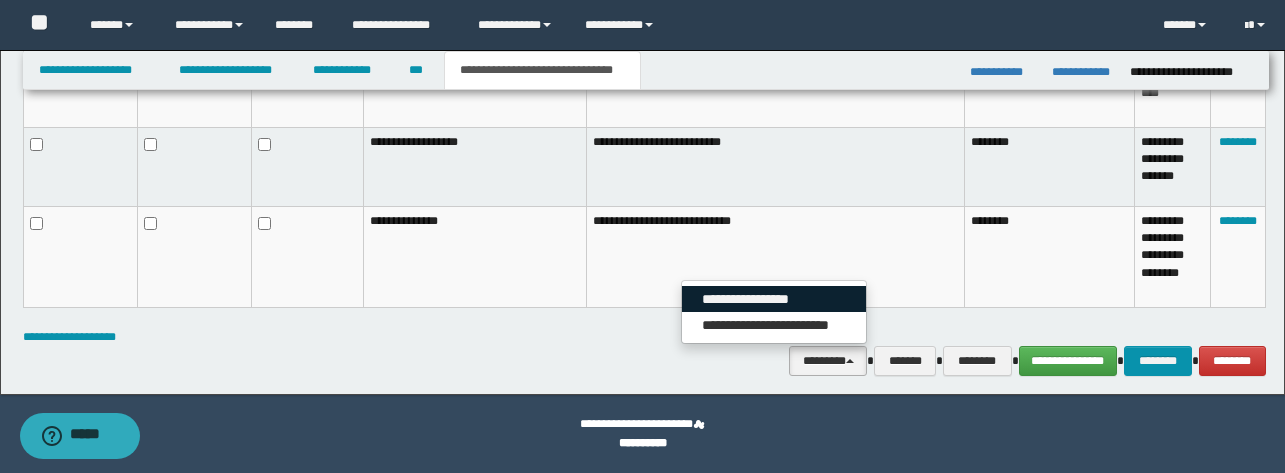 click on "**********" at bounding box center (774, 299) 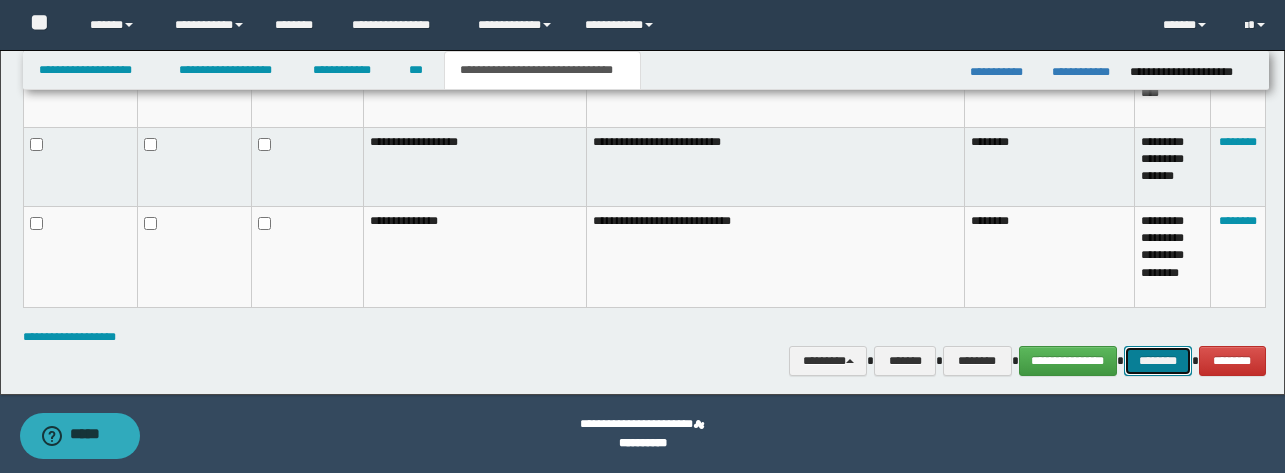 click on "********" at bounding box center [1158, 361] 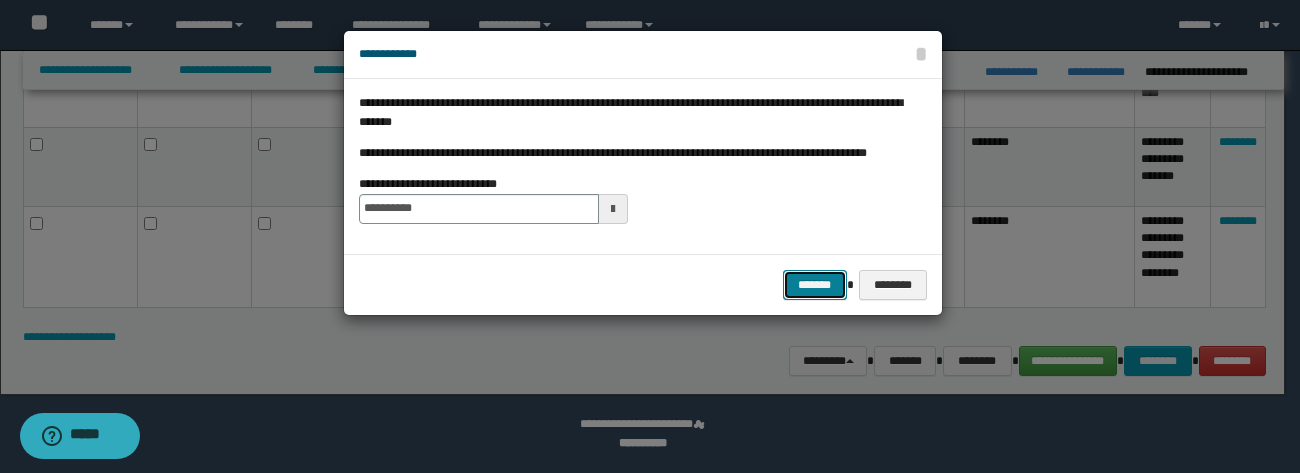 click on "*******" at bounding box center (815, 285) 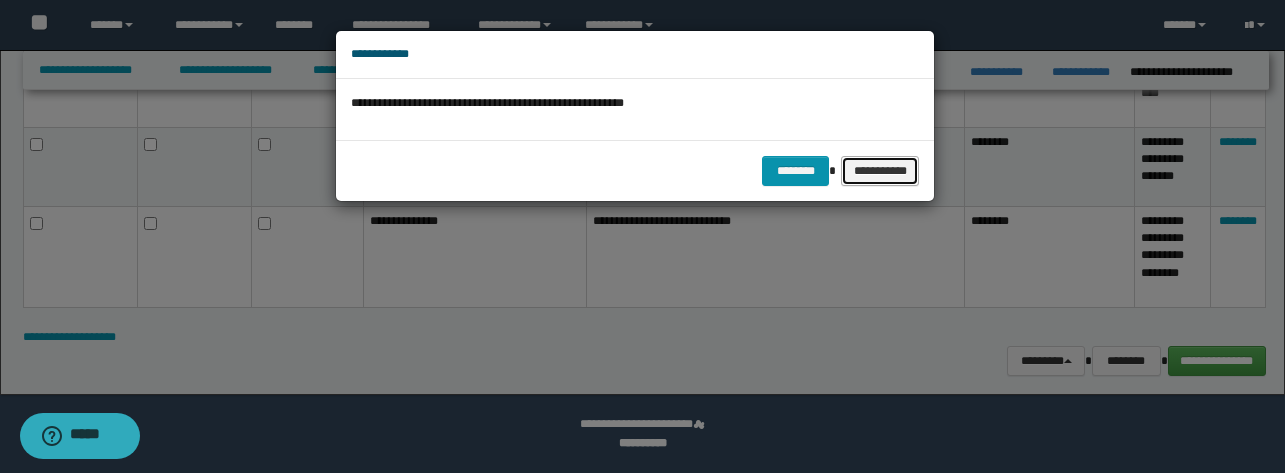 click on "**********" at bounding box center (880, 171) 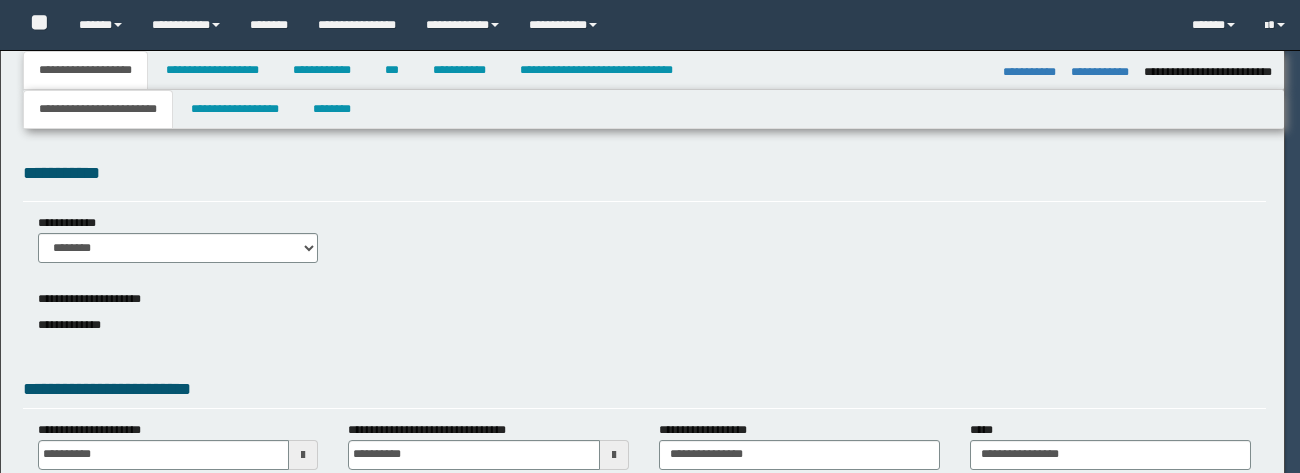 select on "*" 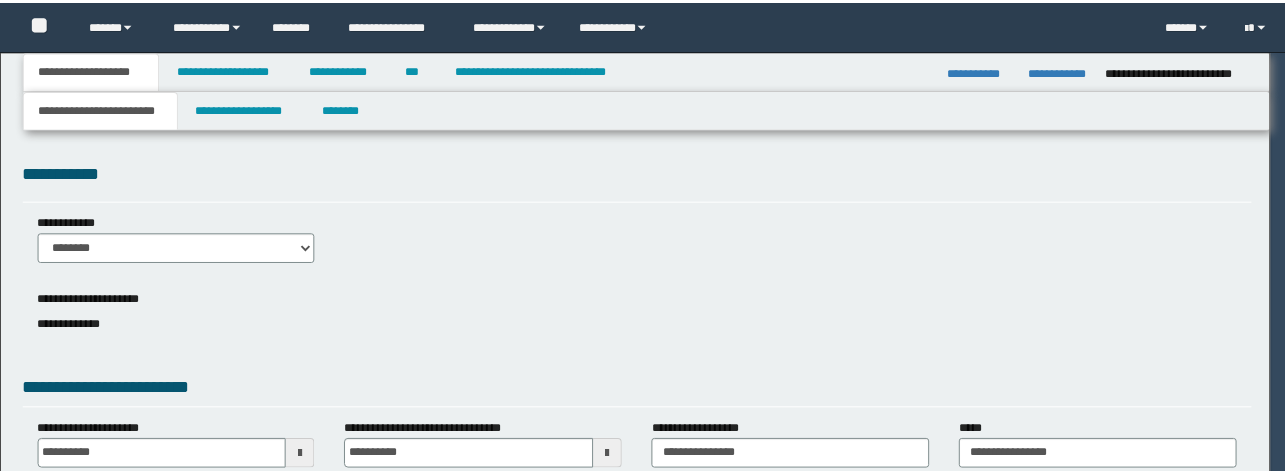 scroll, scrollTop: 0, scrollLeft: 0, axis: both 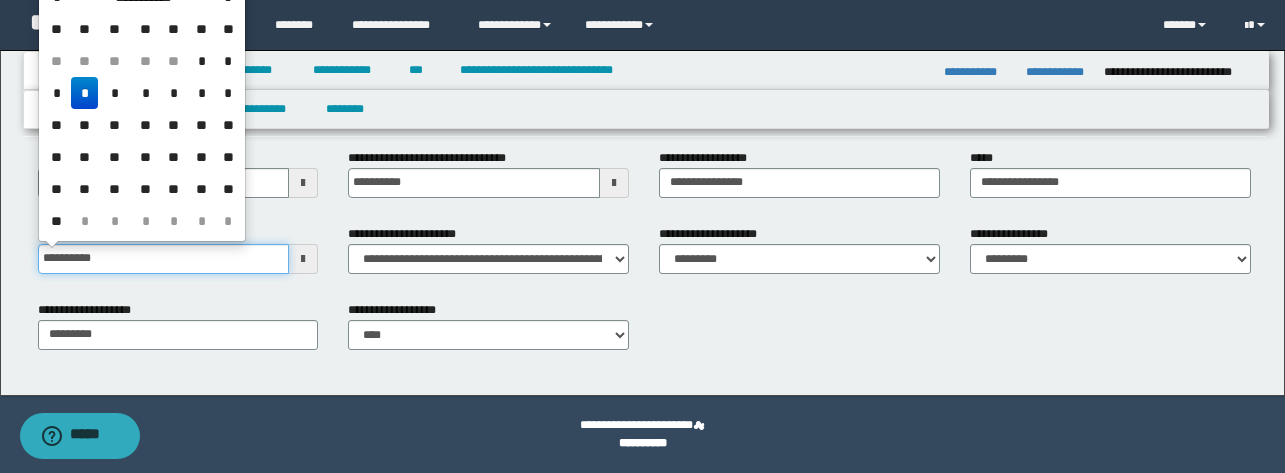 click on "**********" at bounding box center (164, 259) 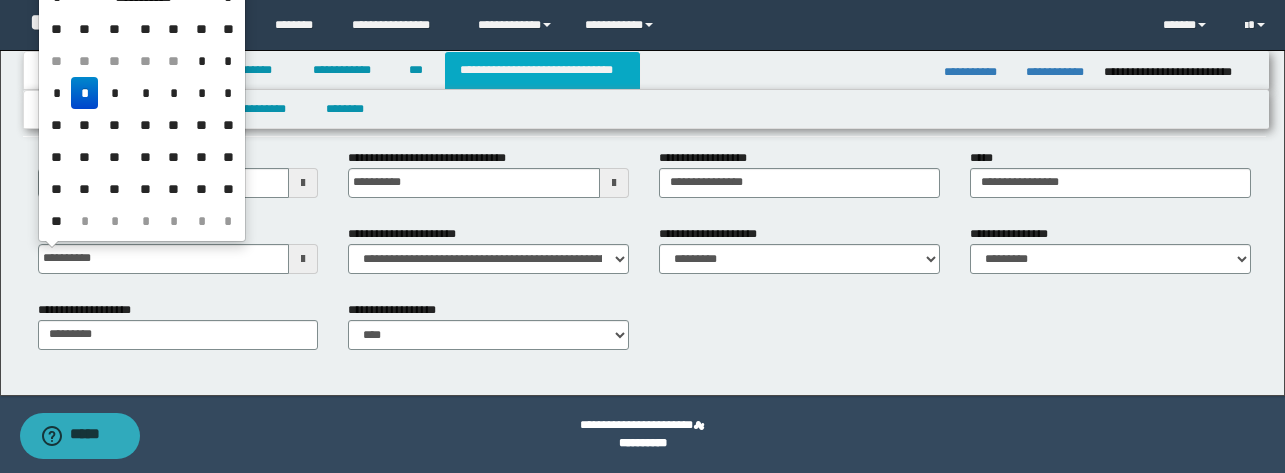 click on "**********" at bounding box center [542, 70] 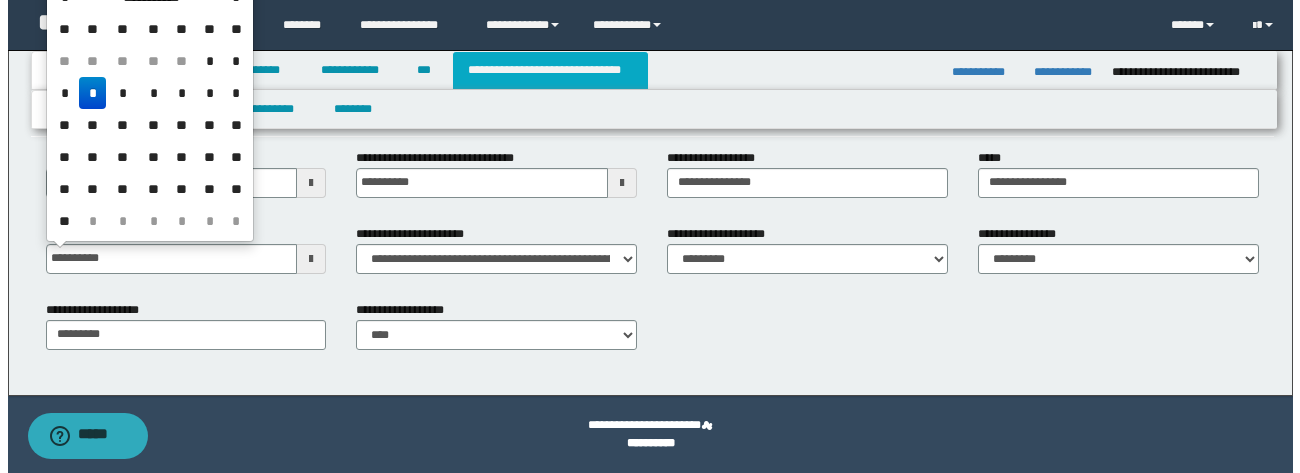 scroll, scrollTop: 0, scrollLeft: 0, axis: both 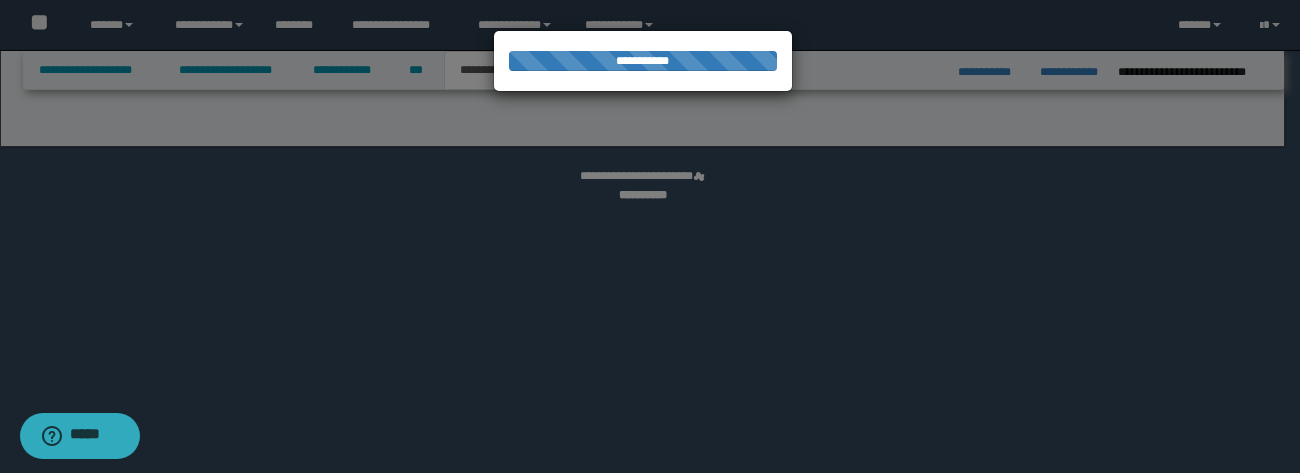 select on "*" 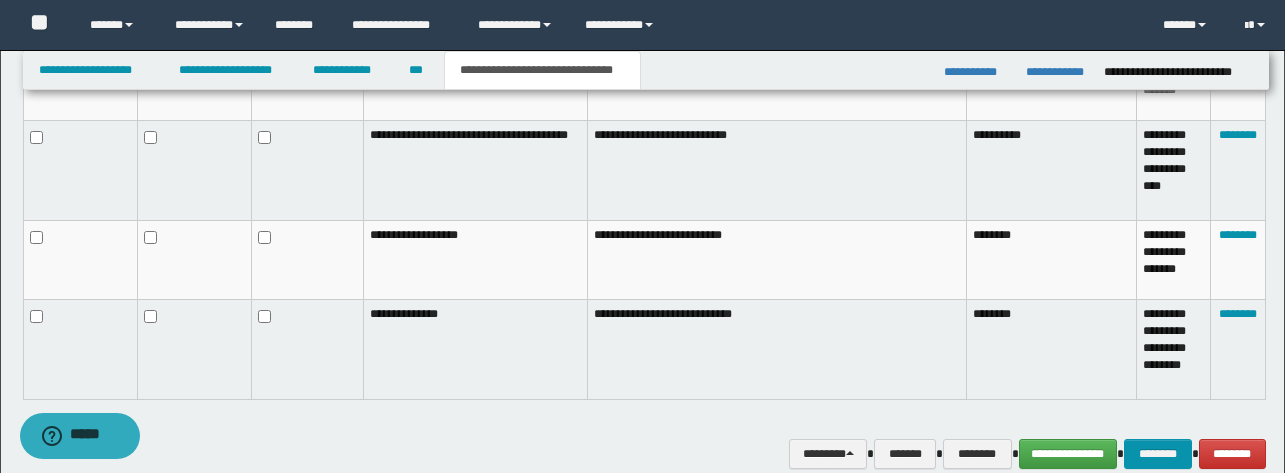 scroll, scrollTop: 1429, scrollLeft: 0, axis: vertical 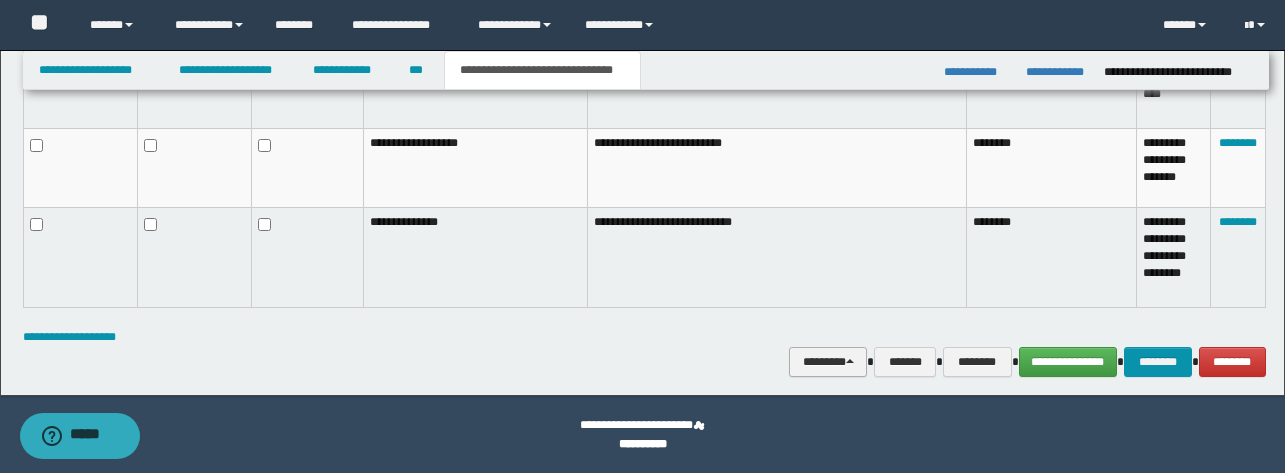 click on "********" at bounding box center [828, 362] 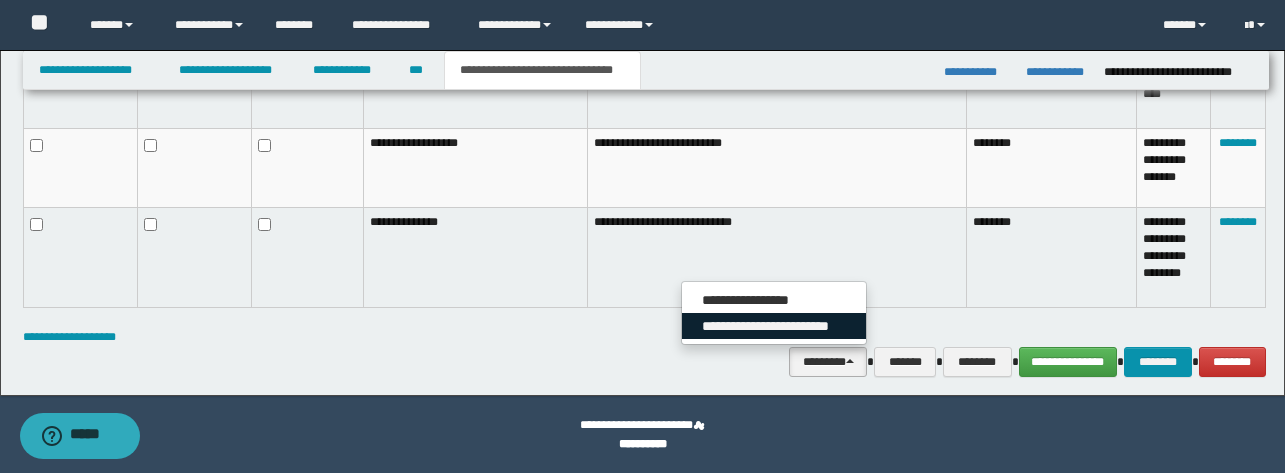 click on "**********" at bounding box center (774, 326) 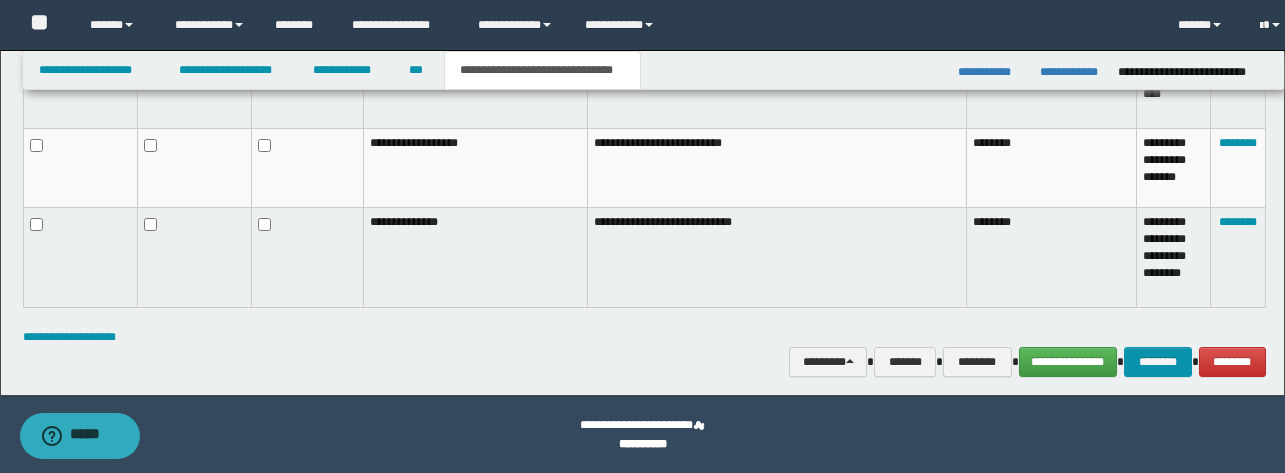 scroll, scrollTop: 0, scrollLeft: 0, axis: both 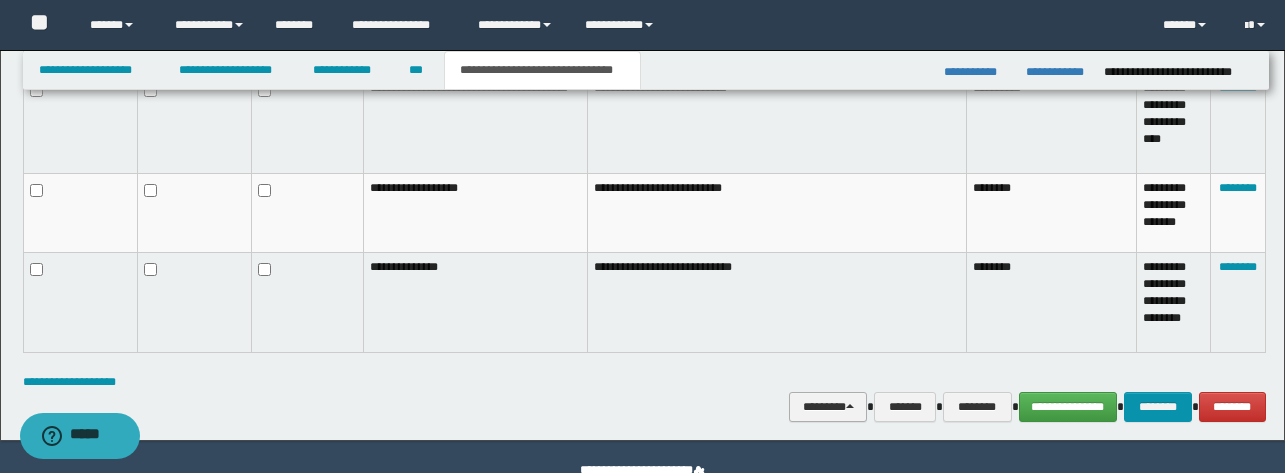 click on "********" at bounding box center (828, 407) 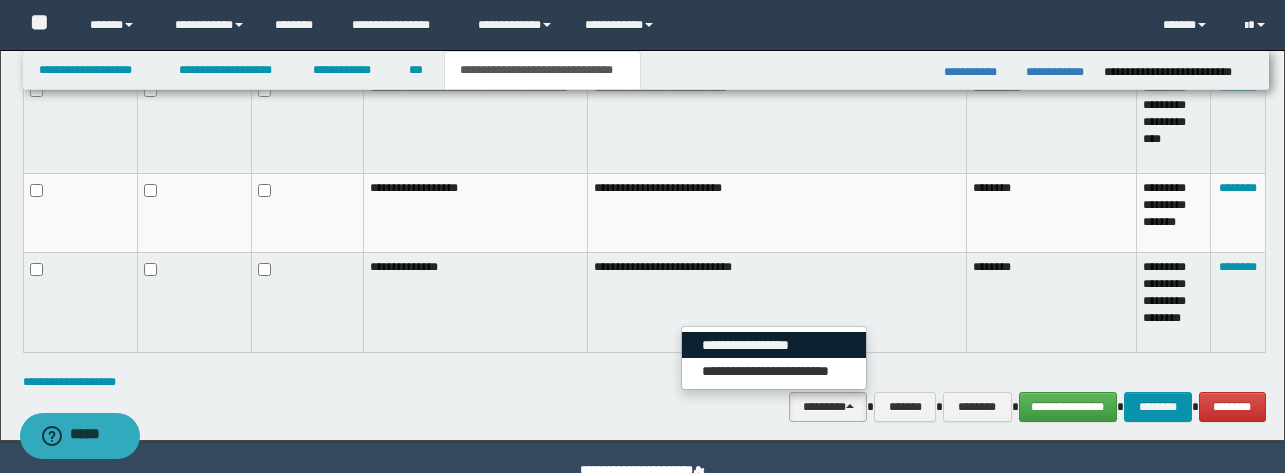 click on "**********" at bounding box center [774, 345] 